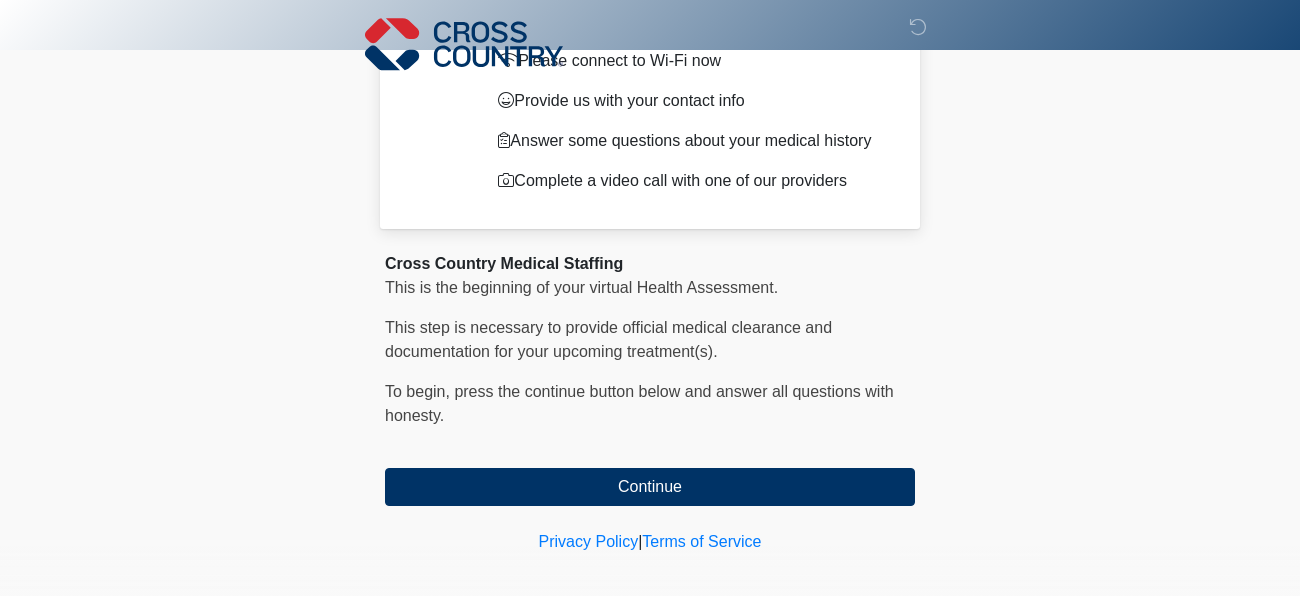 scroll, scrollTop: 161, scrollLeft: 0, axis: vertical 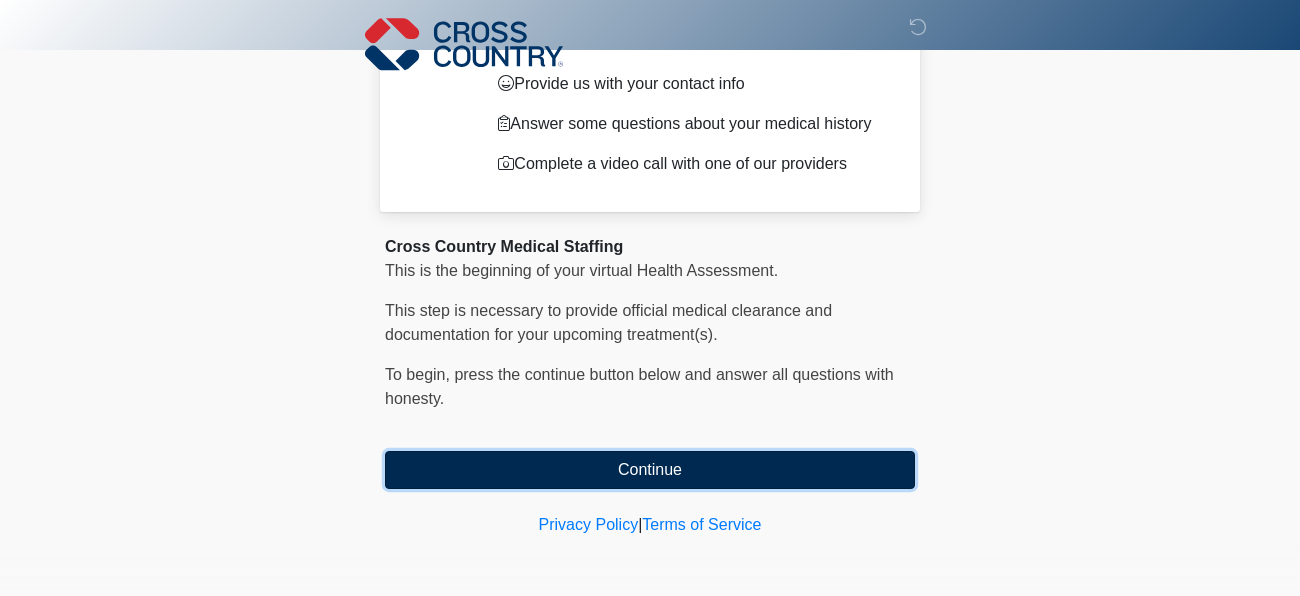 click on "Continue" at bounding box center (650, 470) 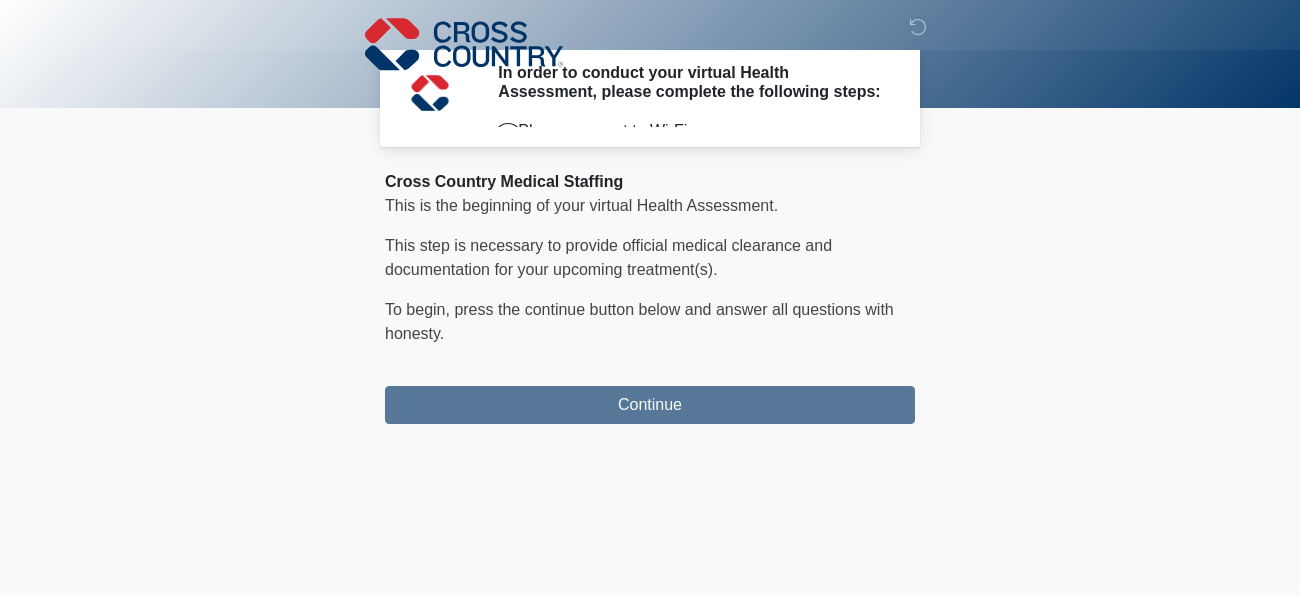 scroll, scrollTop: 0, scrollLeft: 0, axis: both 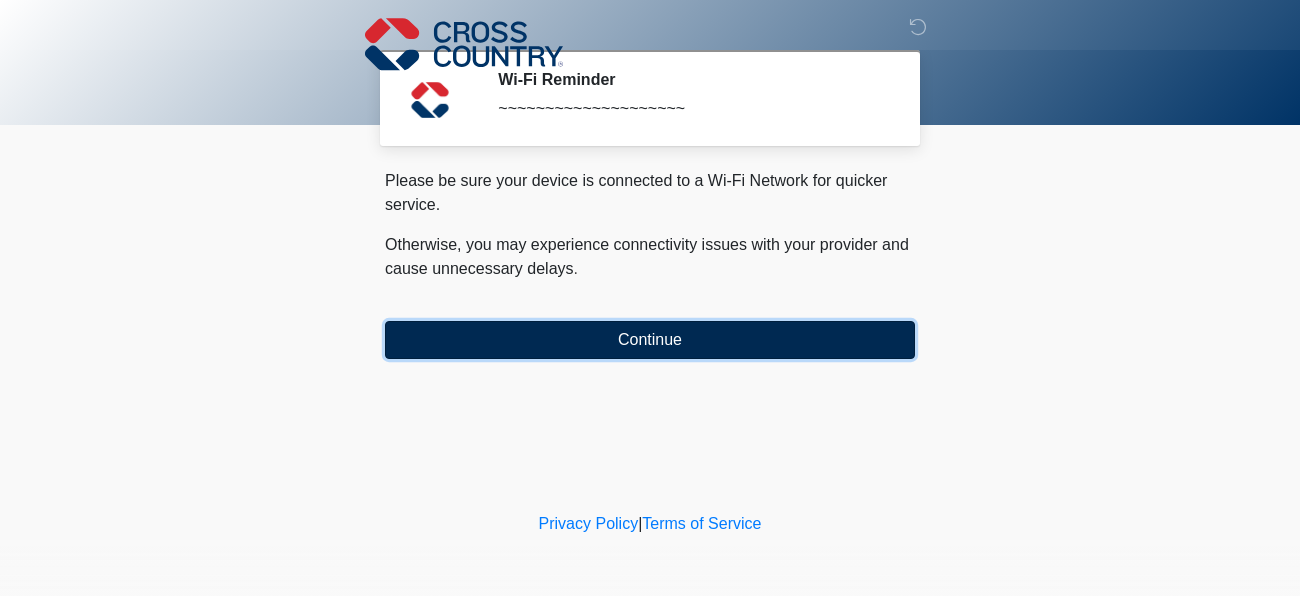 click on "Continue" at bounding box center (650, 340) 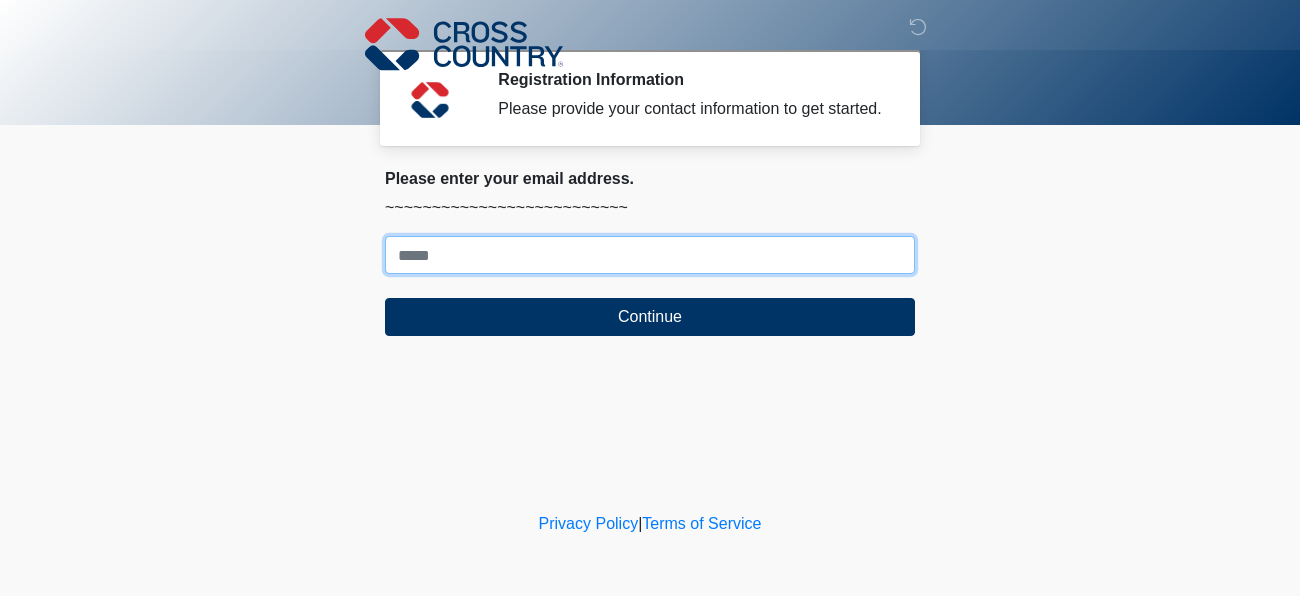 click on "Where should we email your response?" at bounding box center [650, 255] 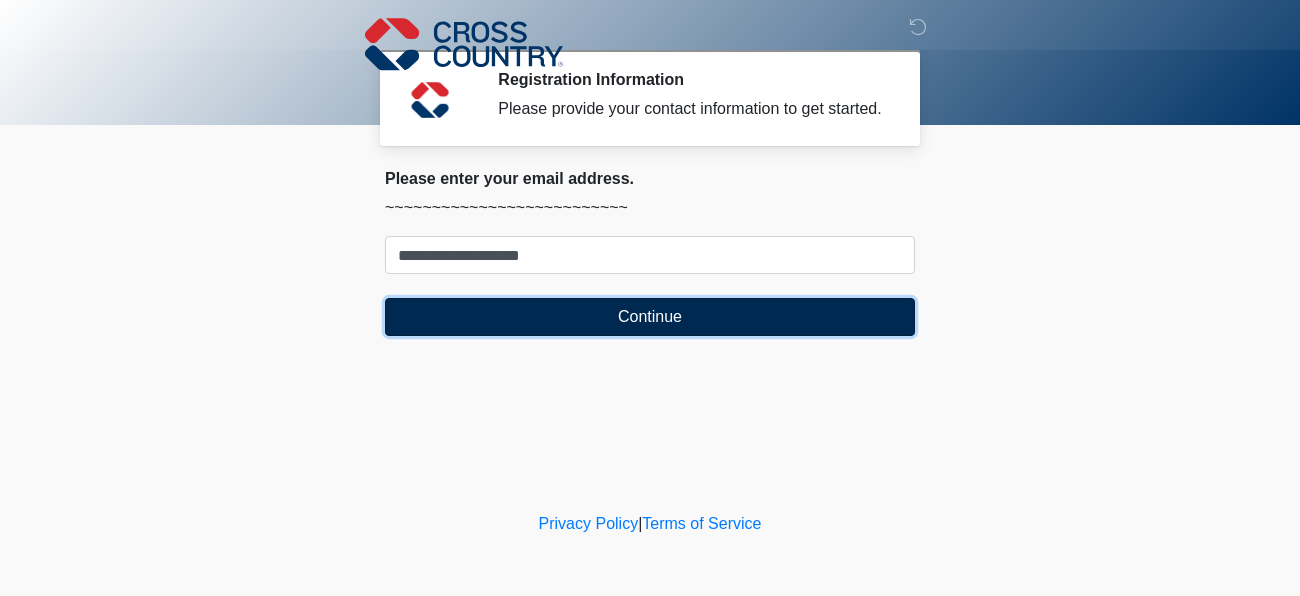click on "Continue" at bounding box center [650, 317] 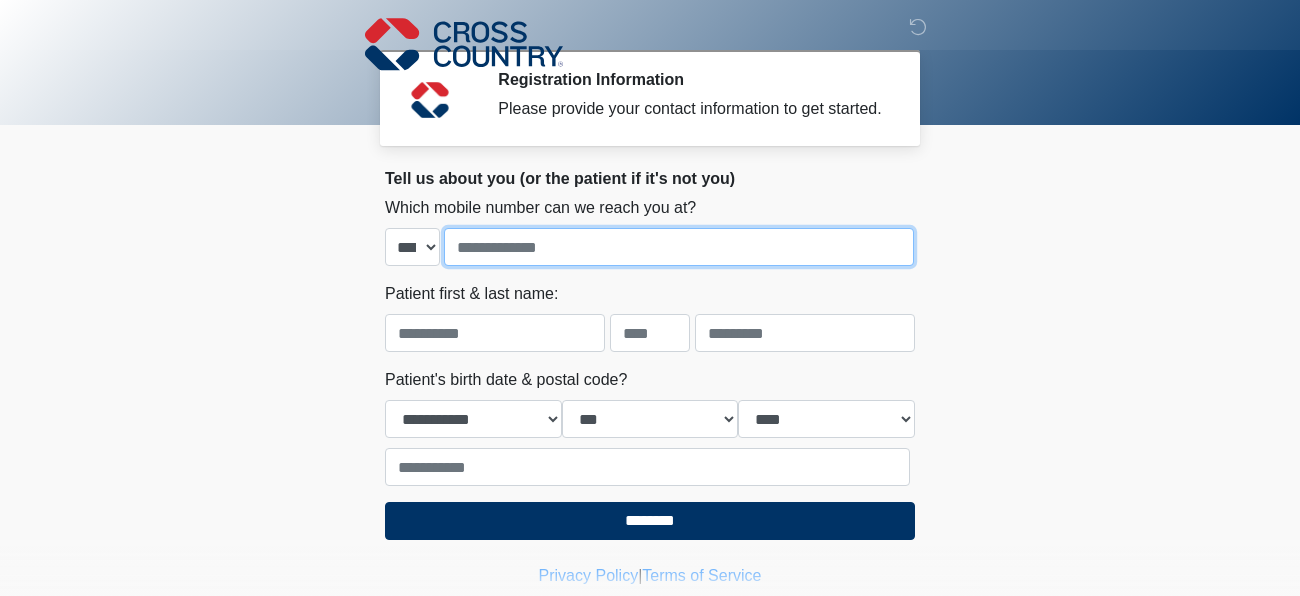 click at bounding box center [679, 247] 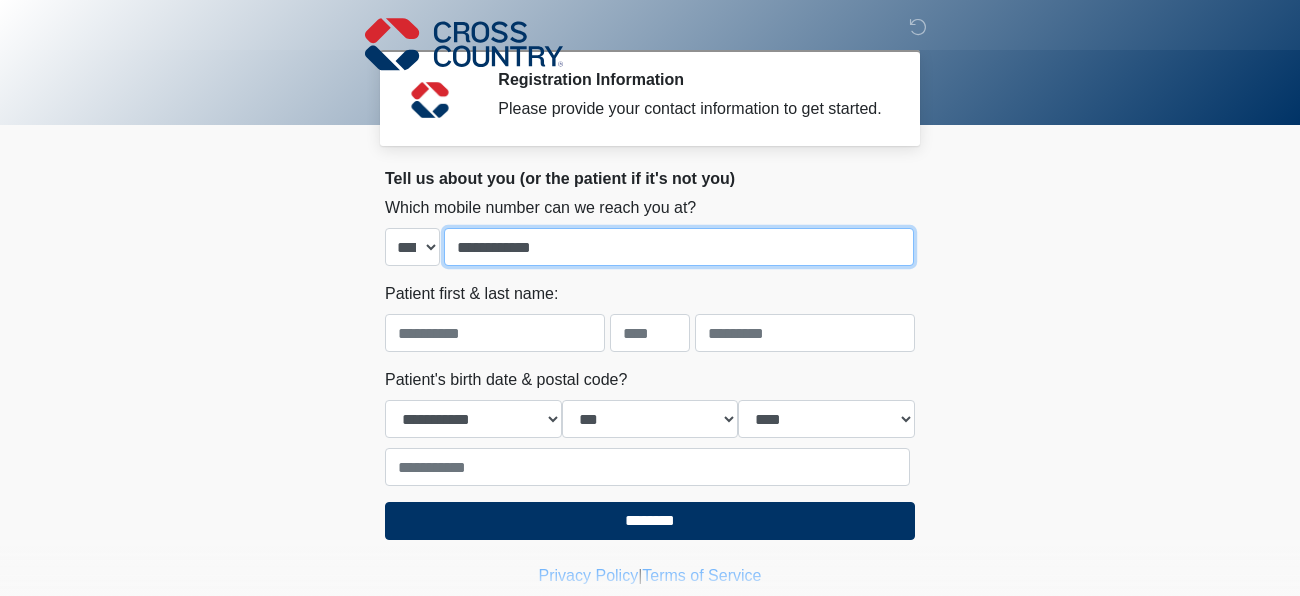 type on "**********" 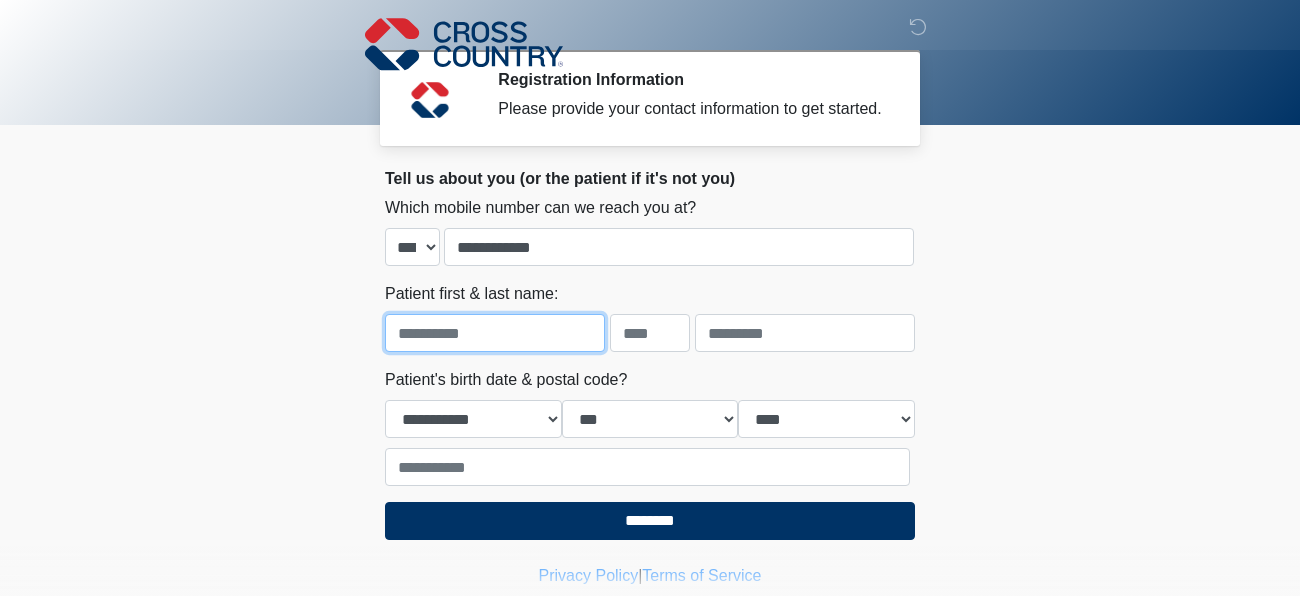 click at bounding box center [495, 333] 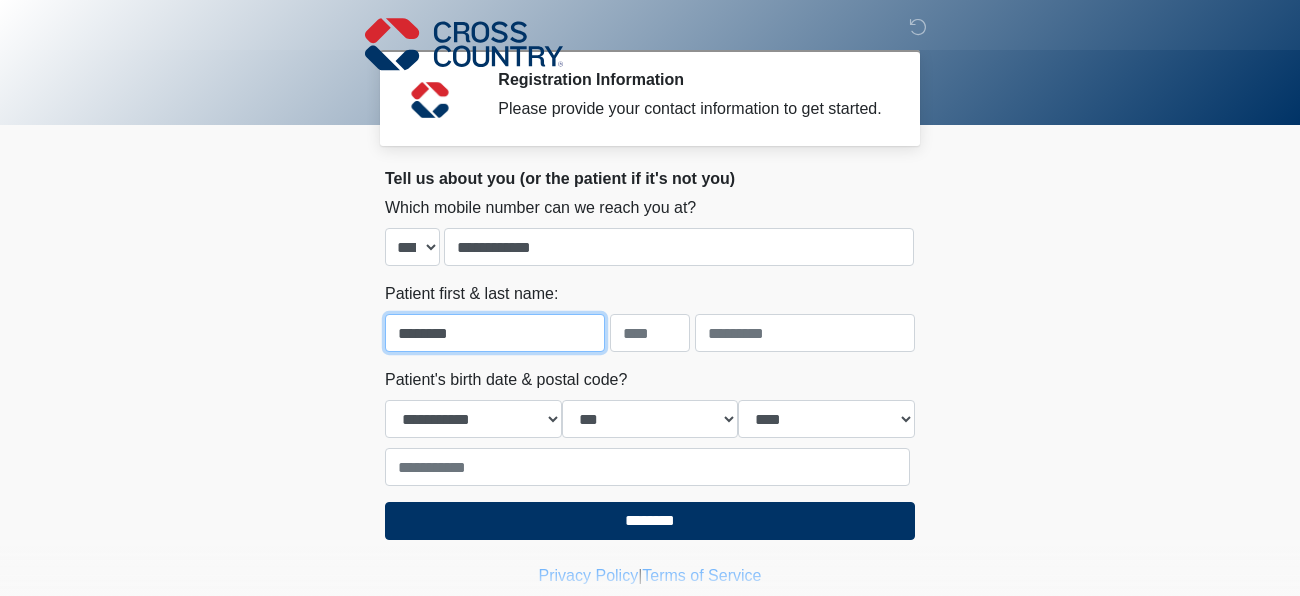 type on "*******" 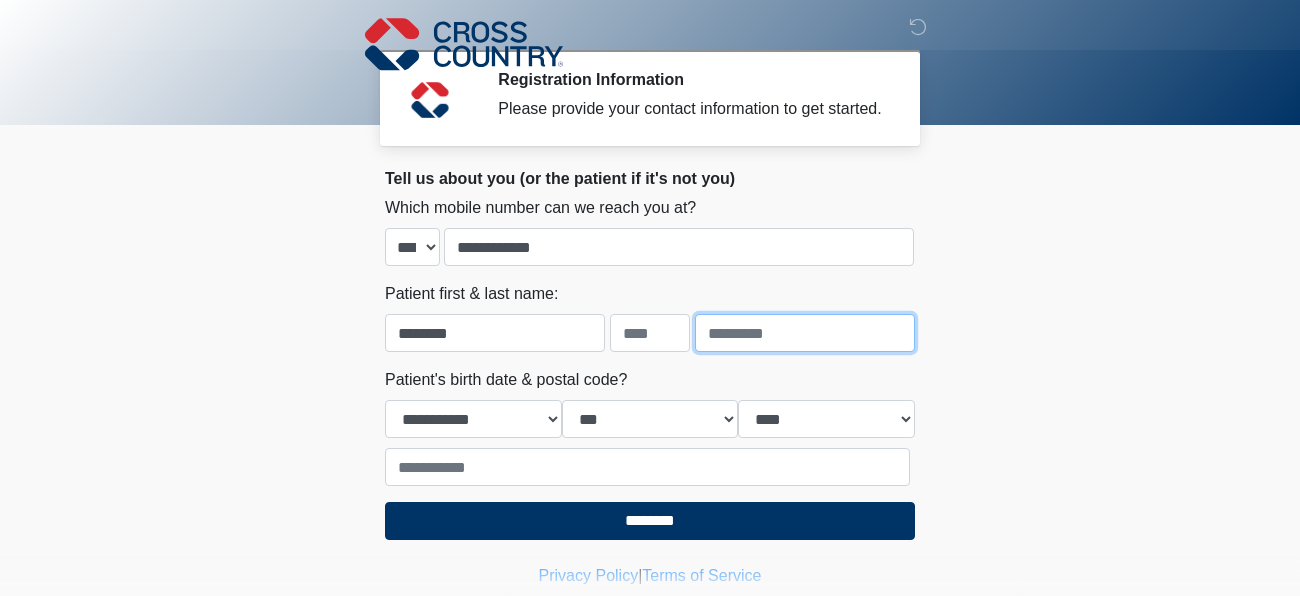 click at bounding box center (805, 333) 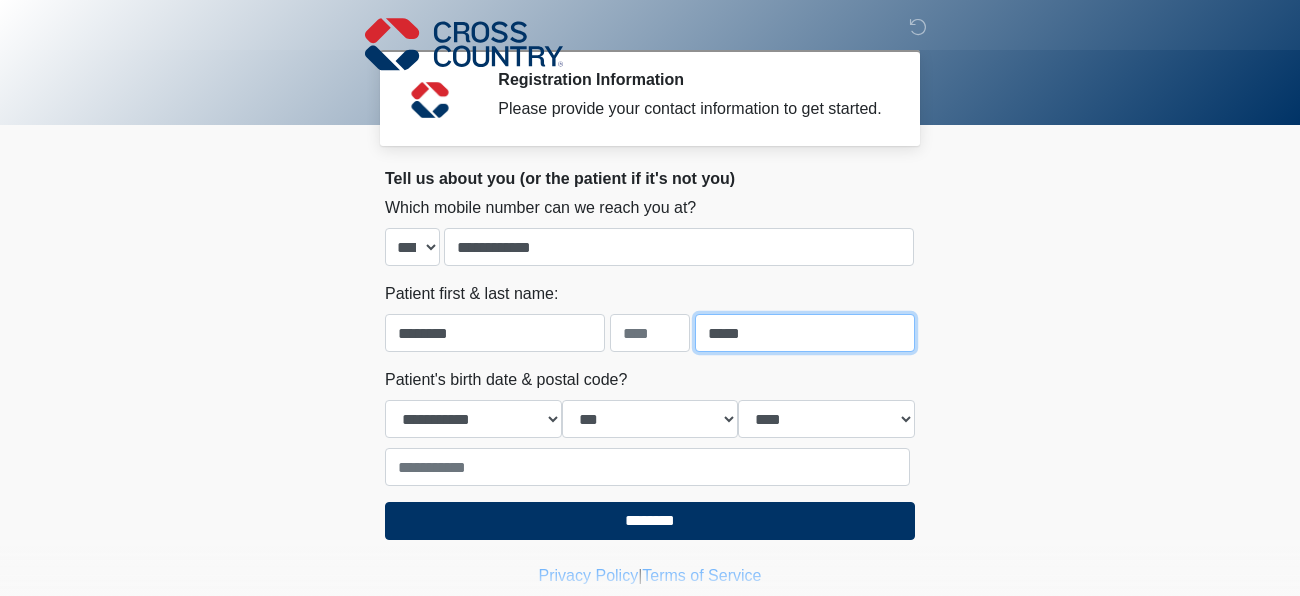 type on "*****" 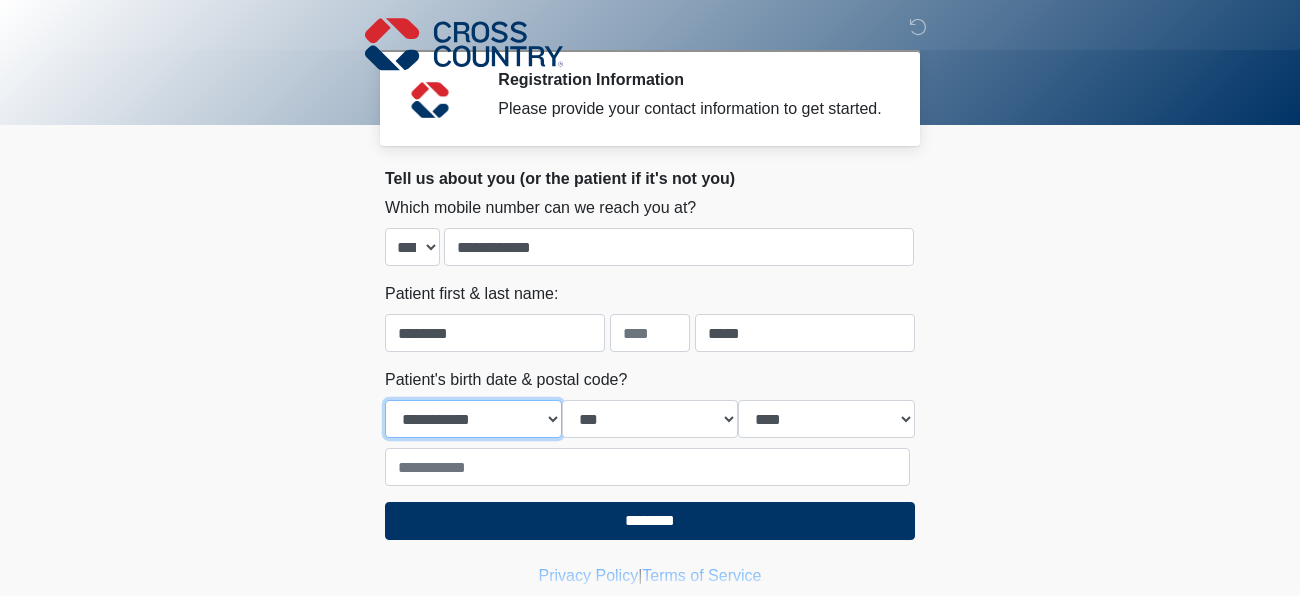 click on "**********" at bounding box center (473, 419) 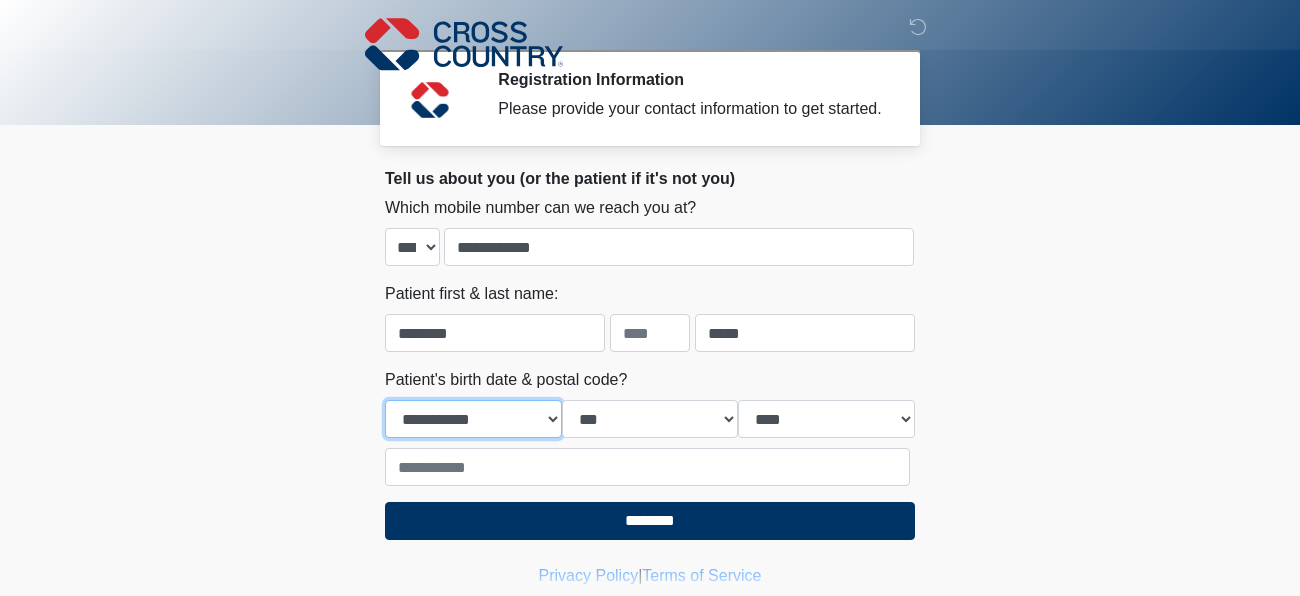 select on "*" 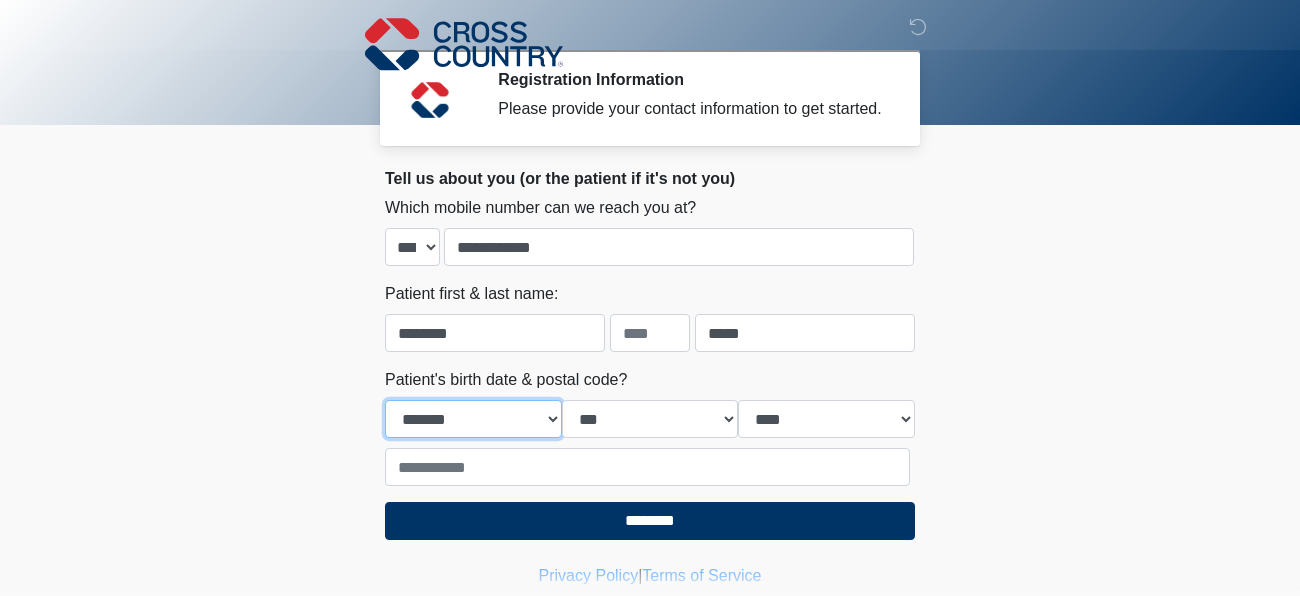 click on "**********" at bounding box center (473, 419) 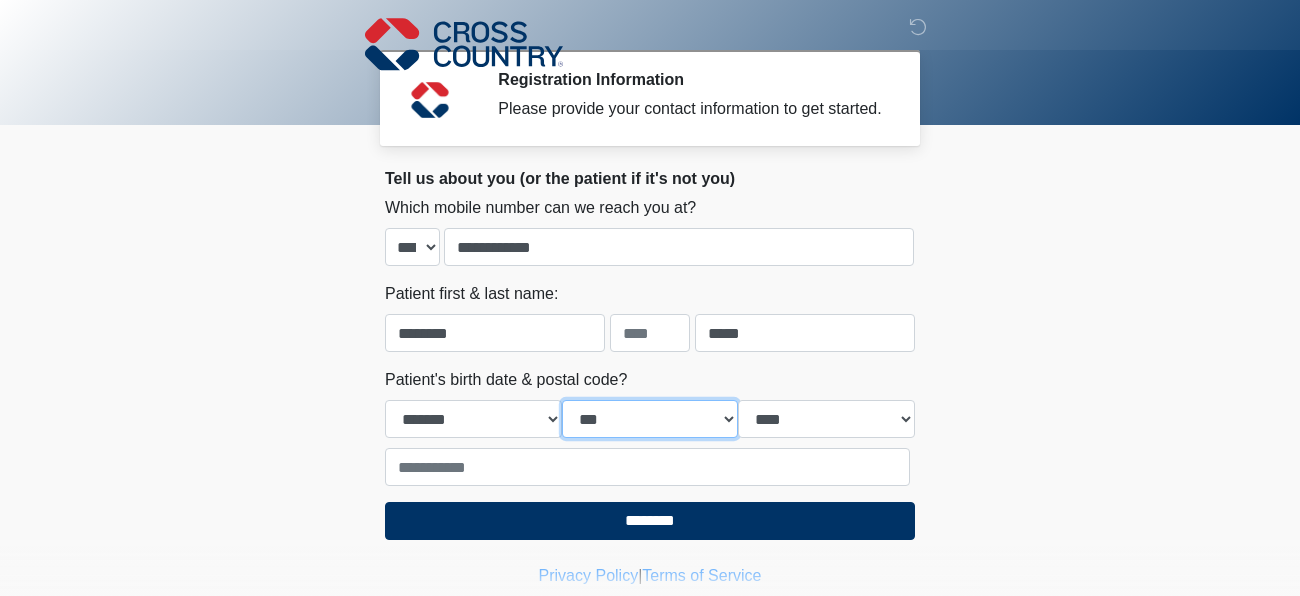 click on "***
*
*
*
*
*
*
*
*
*
**
**
**
**
**
**
**
**
**
**
**
**
**
**
**
**
**
**
**
**
**
**" at bounding box center (650, 419) 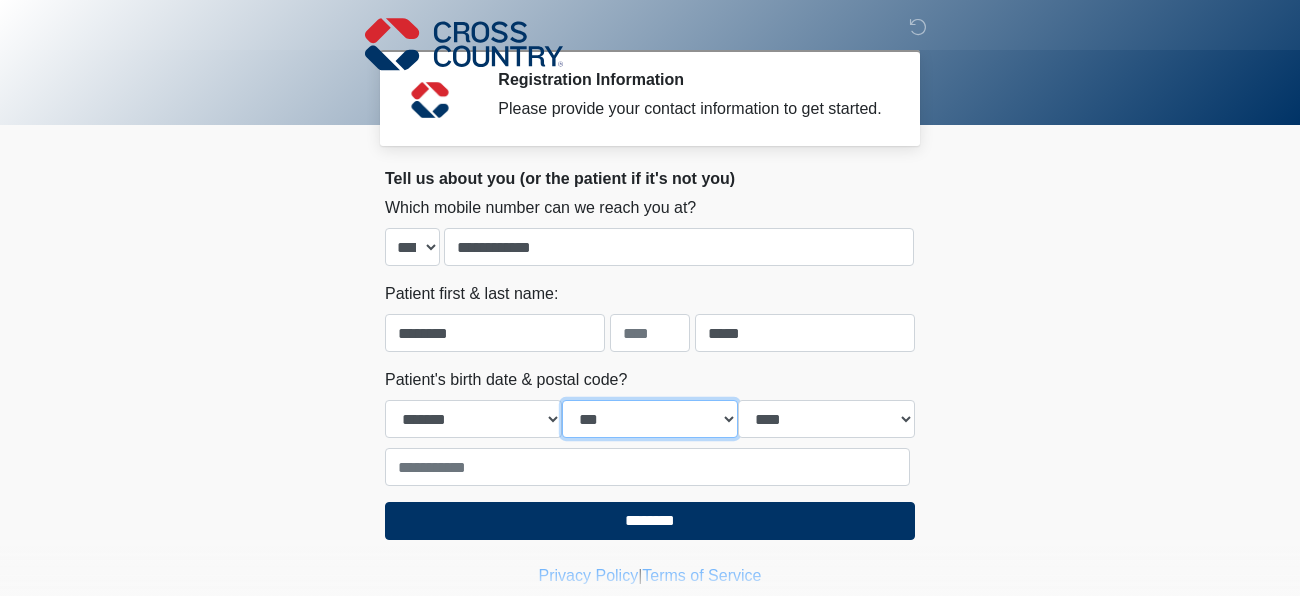 select on "**" 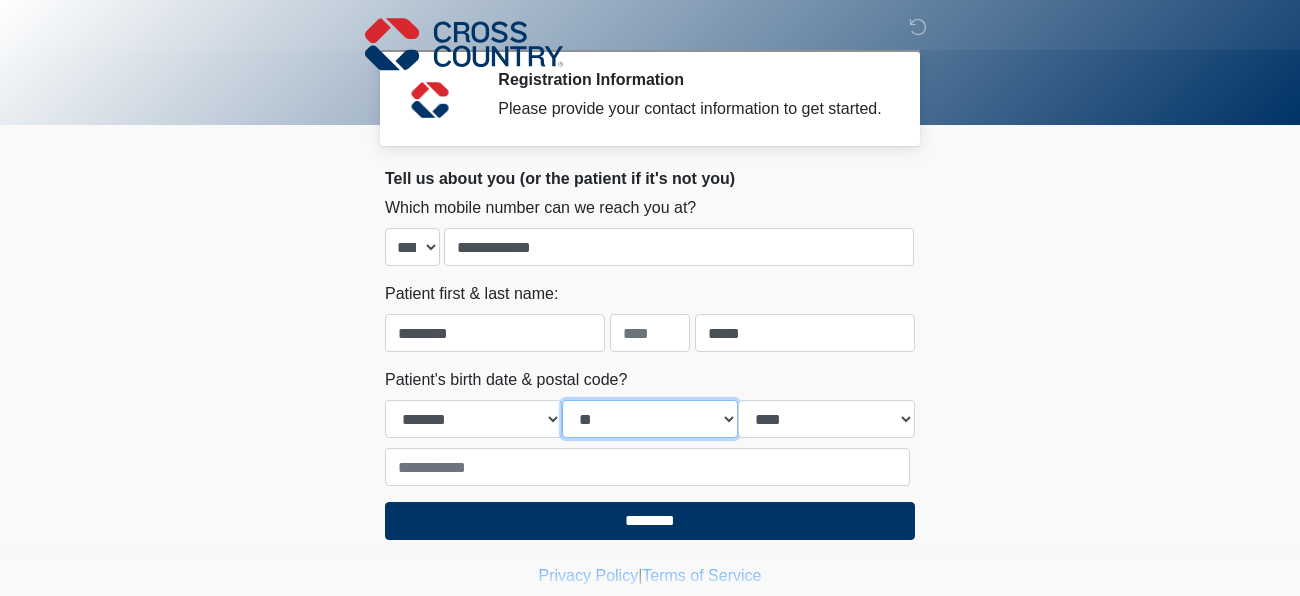 click on "***
*
*
*
*
*
*
*
*
*
**
**
**
**
**
**
**
**
**
**
**
**
**
**
**
**
**
**
**
**
**
**" at bounding box center (650, 419) 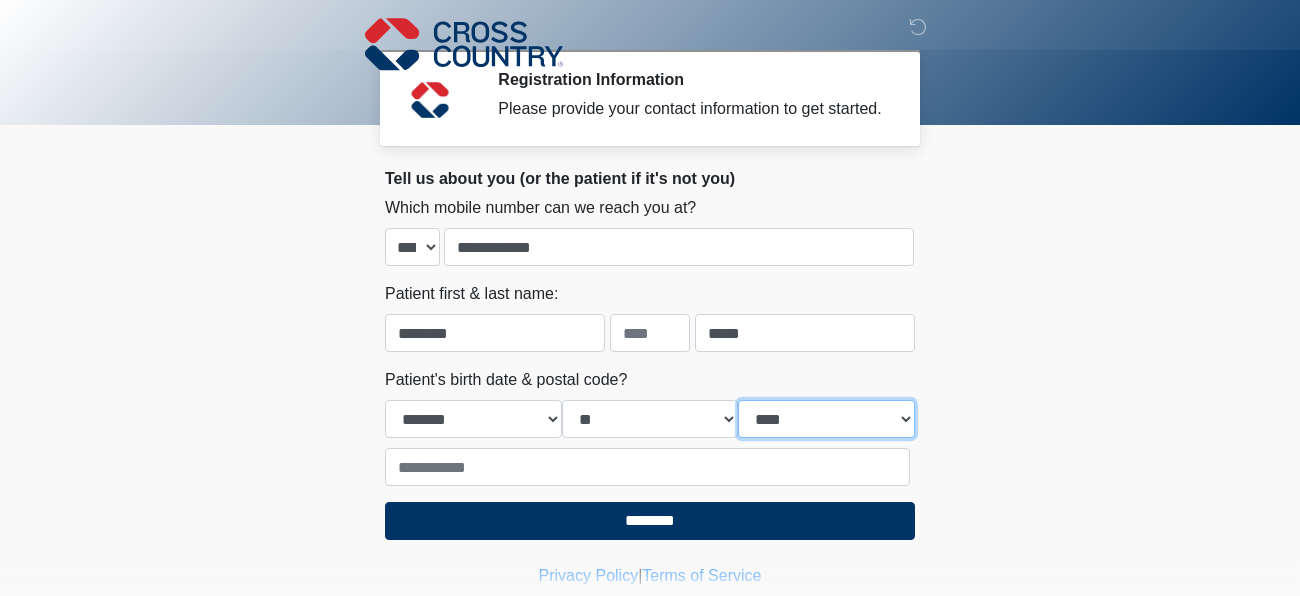 click on "****
****
****
****
****
****
****
****
****
****
****
****
****
****
****
****
****
****
****
****
****
****
****
****
****
****
****
****
****
****
****
****
****
****
****
****
****
****
****
****
****
****
****
****
****
****
****
****
****
****
****
****
****
****
****
****
****
****
****
****
****
****
****
****
****
****
****
****
****
****
****
****
****
****
****
****
****
****
****
****
****
****
****
****
****
****
****
****
****
****
****
****
****
****
****
****
****
****
****
****
****
****" at bounding box center [826, 419] 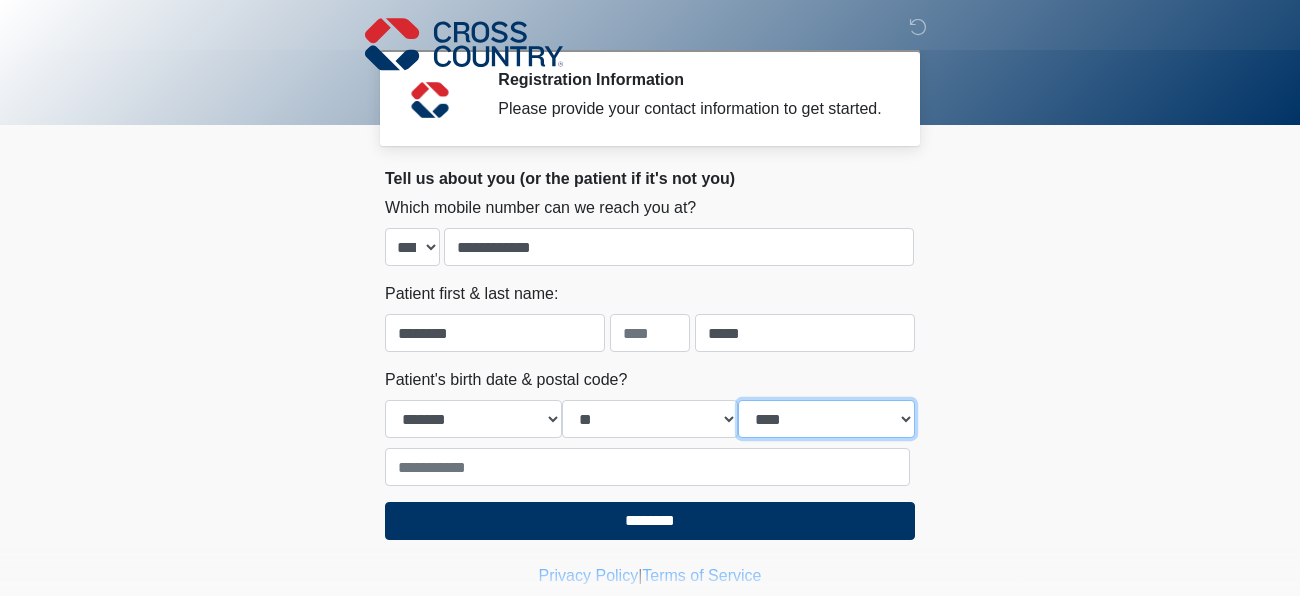 select on "****" 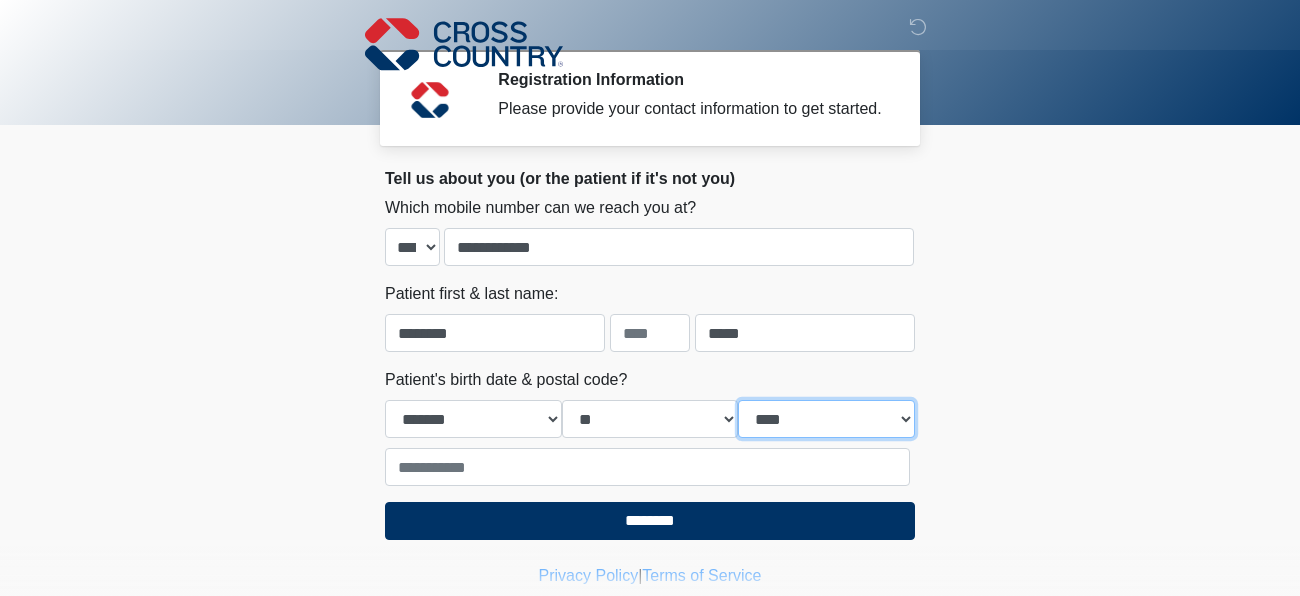 click on "****
****
****
****
****
****
****
****
****
****
****
****
****
****
****
****
****
****
****
****
****
****
****
****
****
****
****
****
****
****
****
****
****
****
****
****
****
****
****
****
****
****
****
****
****
****
****
****
****
****
****
****
****
****
****
****
****
****
****
****
****
****
****
****
****
****
****
****
****
****
****
****
****
****
****
****
****
****
****
****
****
****
****
****
****
****
****
****
****
****
****
****
****
****
****
****
****
****
****
****
****
****" at bounding box center [826, 419] 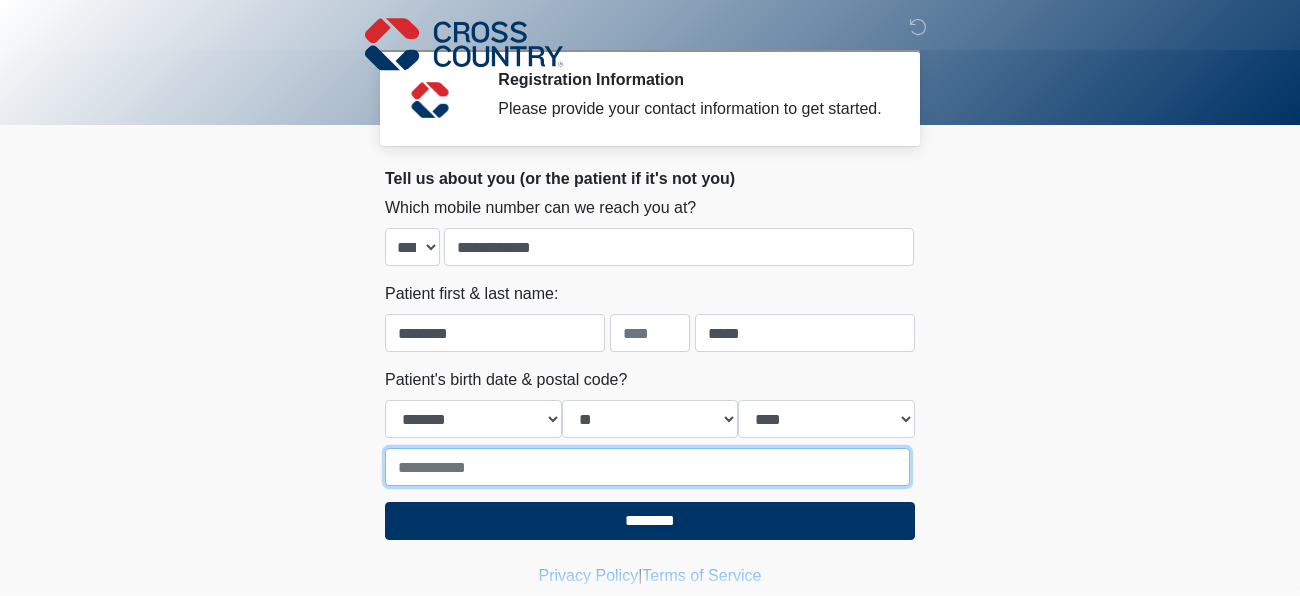 click at bounding box center [647, 467] 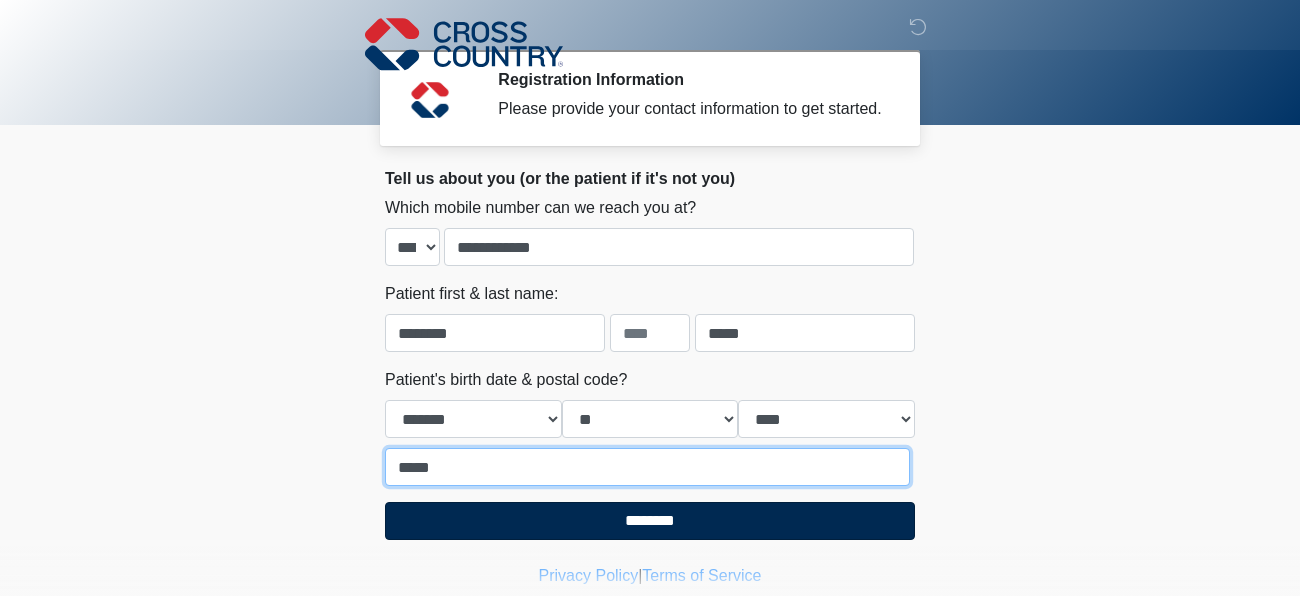 type on "*****" 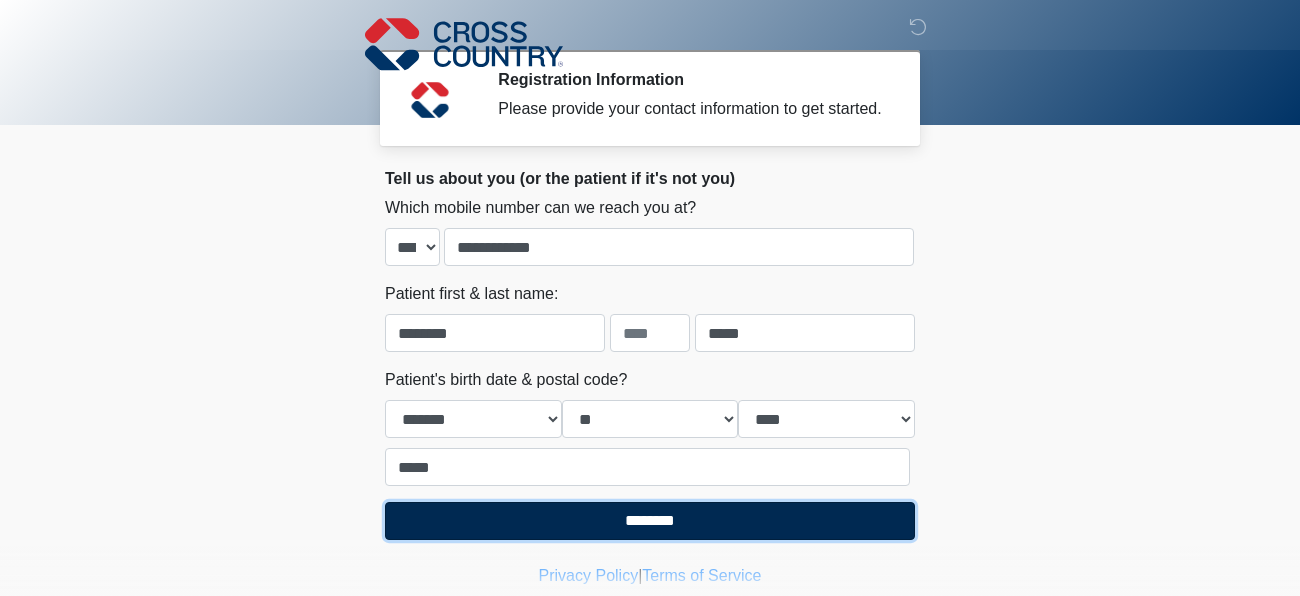 click on "********" at bounding box center [650, 521] 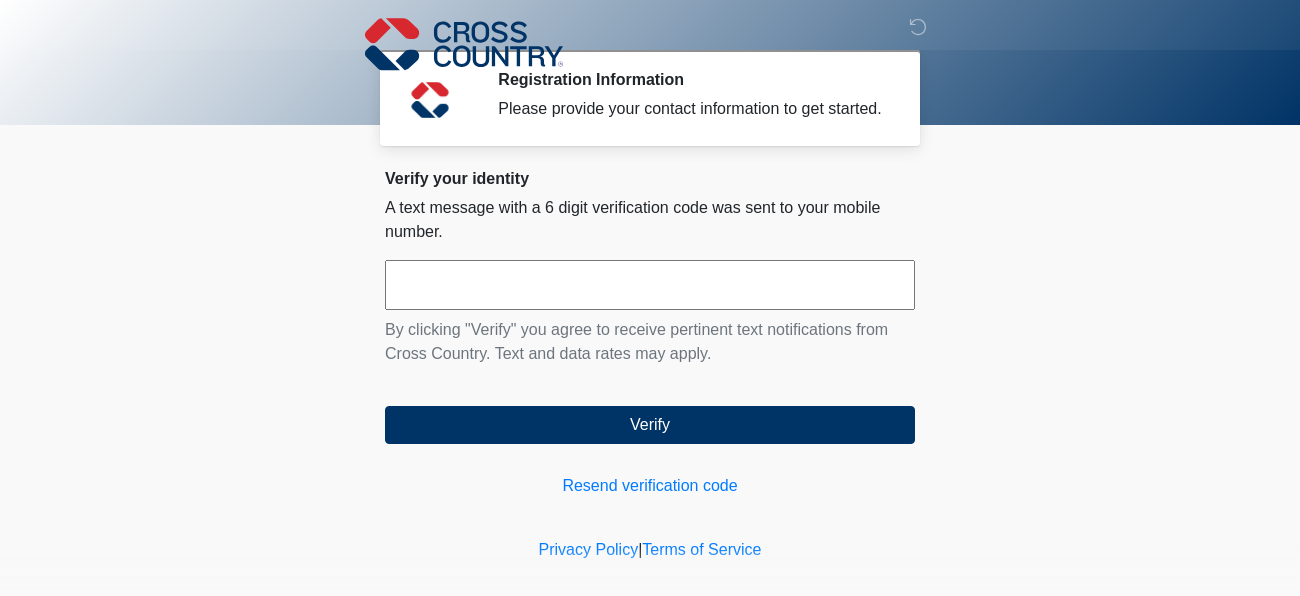 click at bounding box center [650, 285] 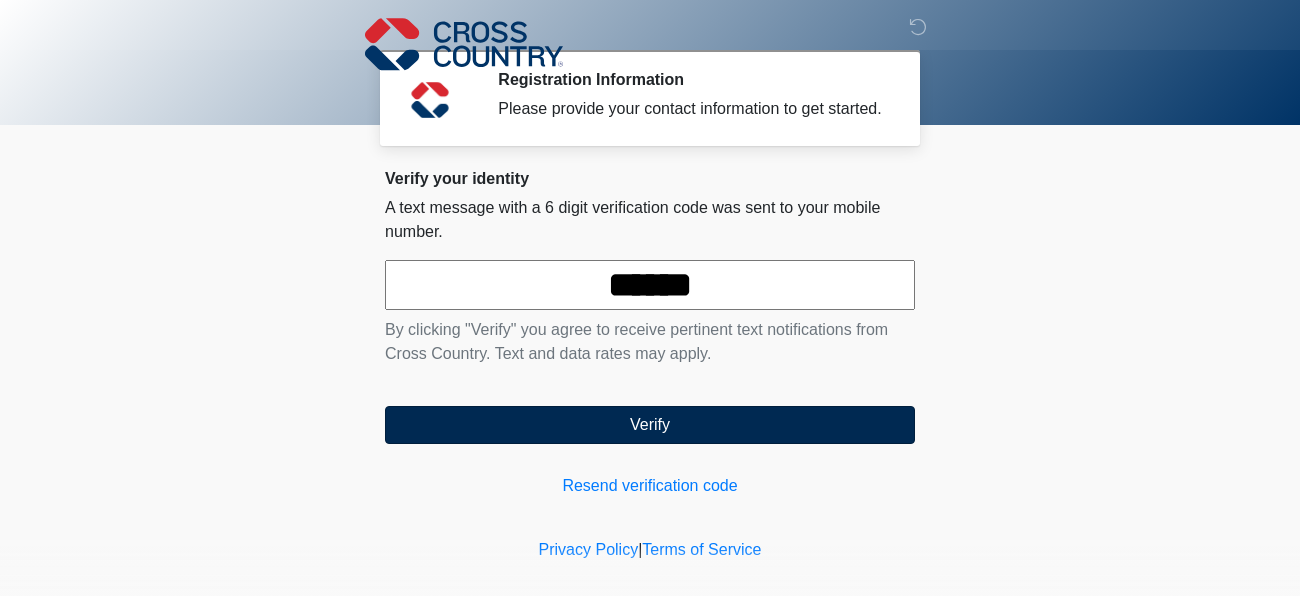 type on "******" 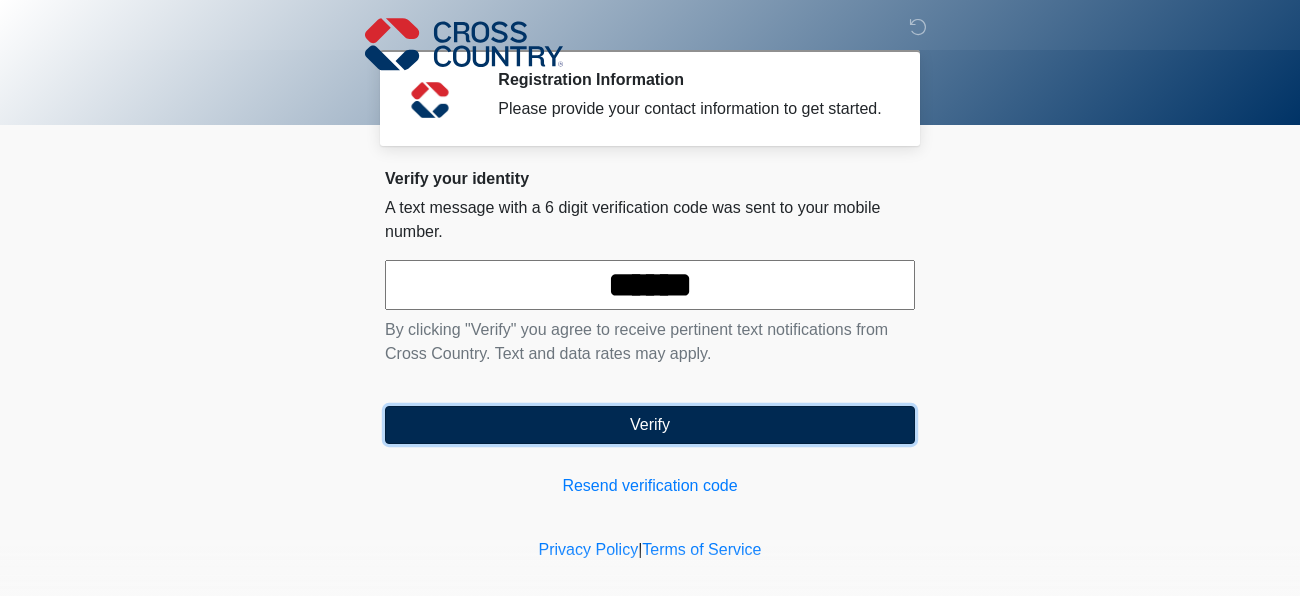 click on "Verify" at bounding box center [650, 425] 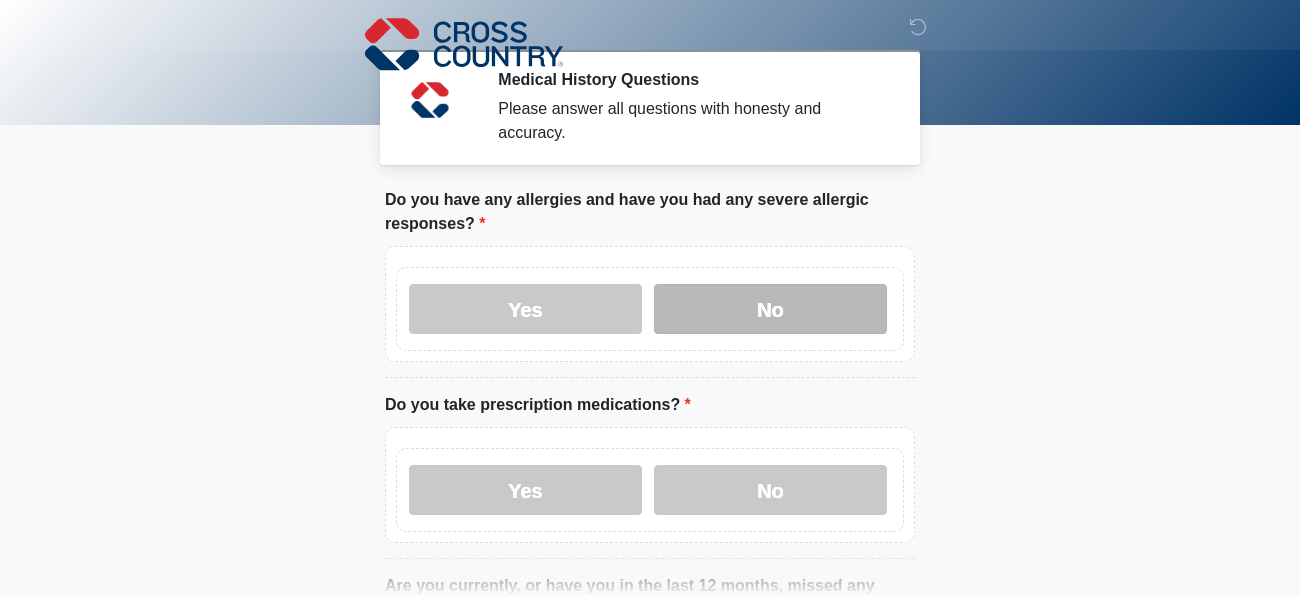 click on "No" at bounding box center [770, 309] 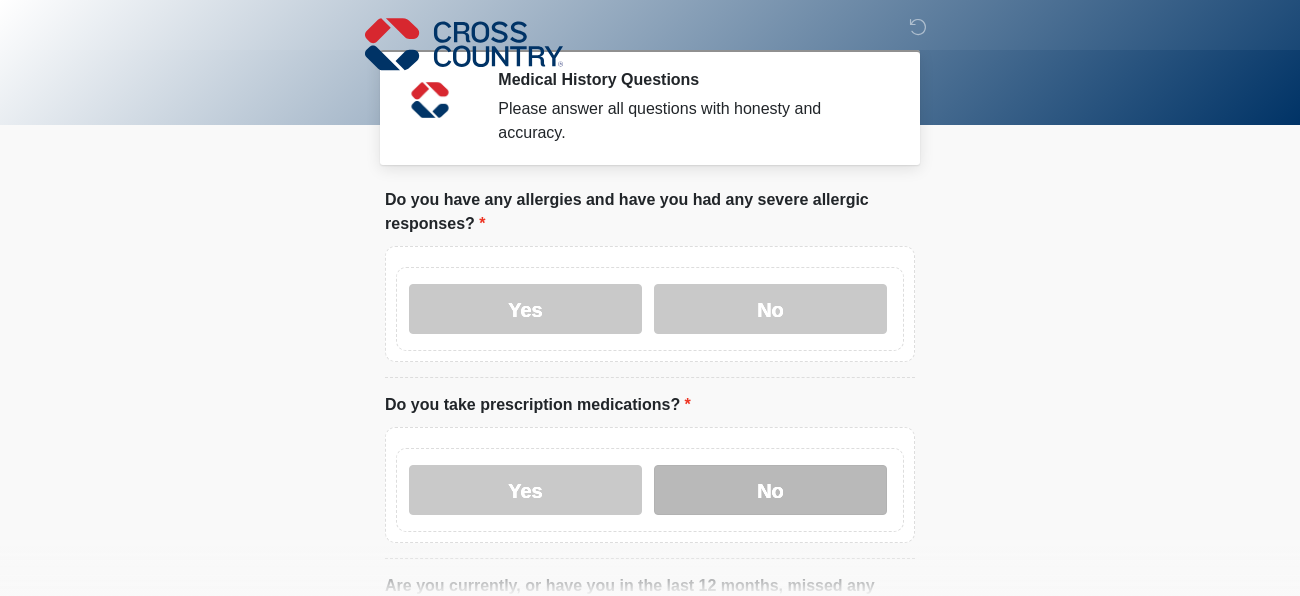 click on "No" at bounding box center [770, 490] 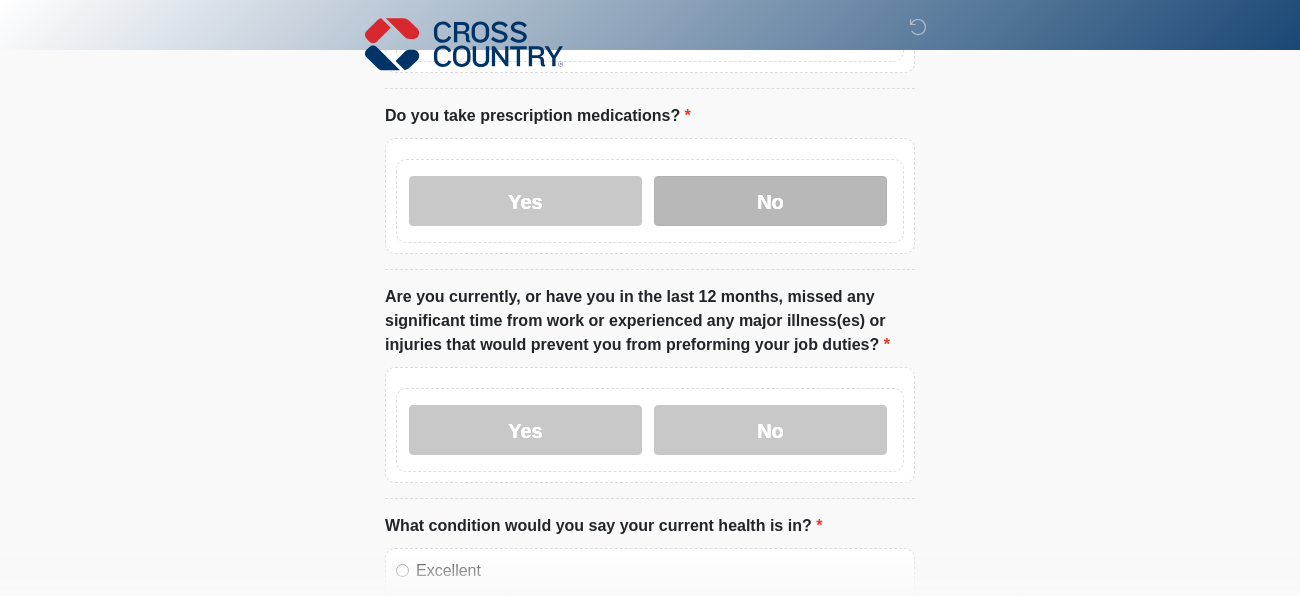 scroll, scrollTop: 290, scrollLeft: 0, axis: vertical 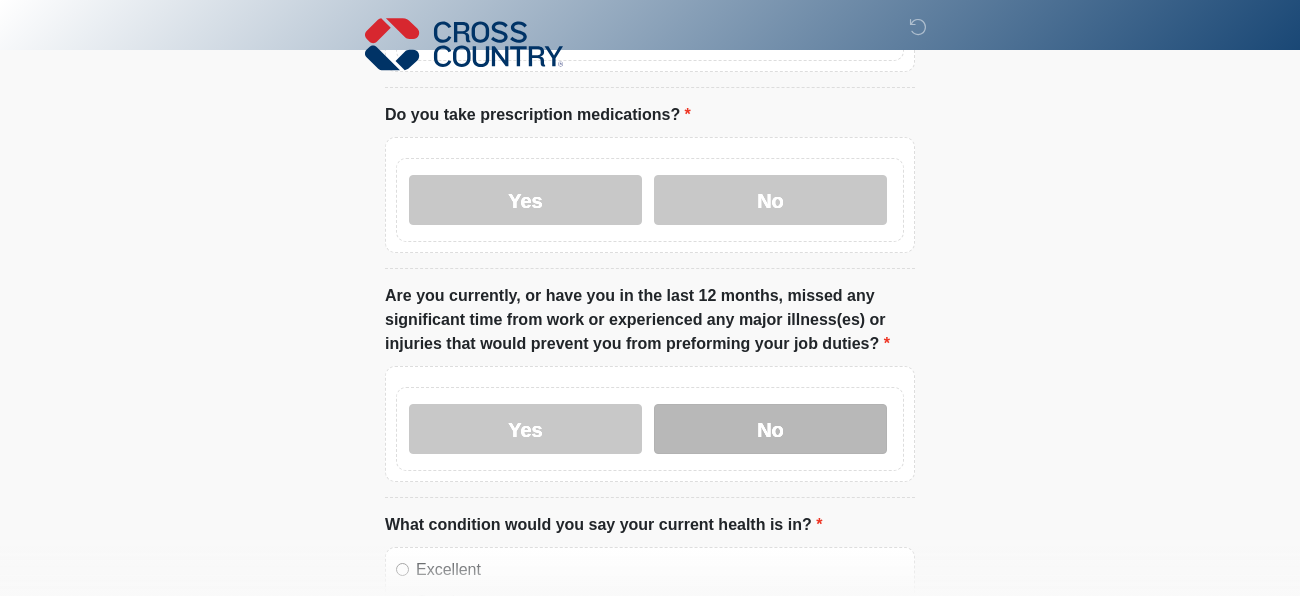 click on "No" at bounding box center [770, 429] 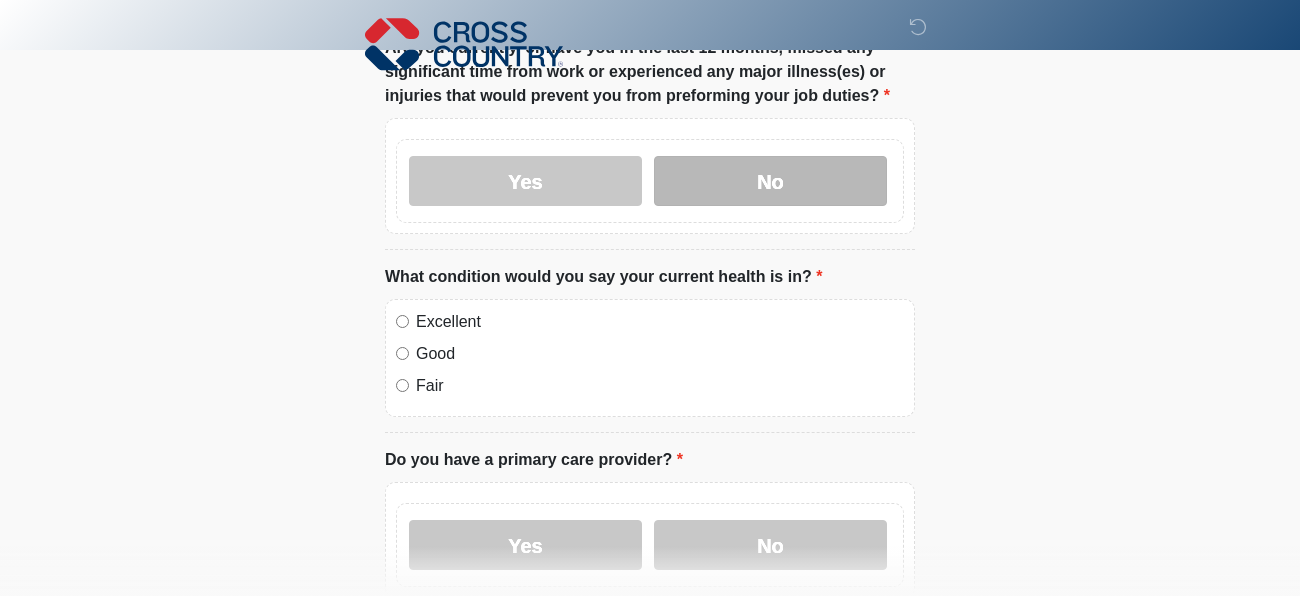 scroll, scrollTop: 539, scrollLeft: 0, axis: vertical 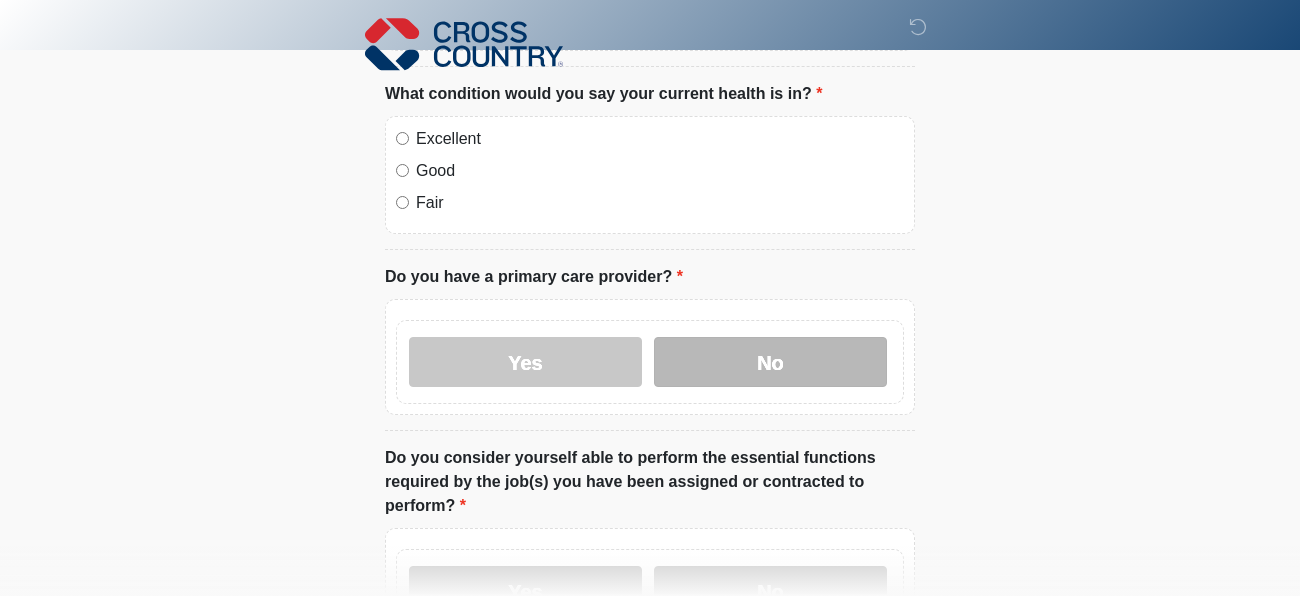 click on "No" at bounding box center (770, 362) 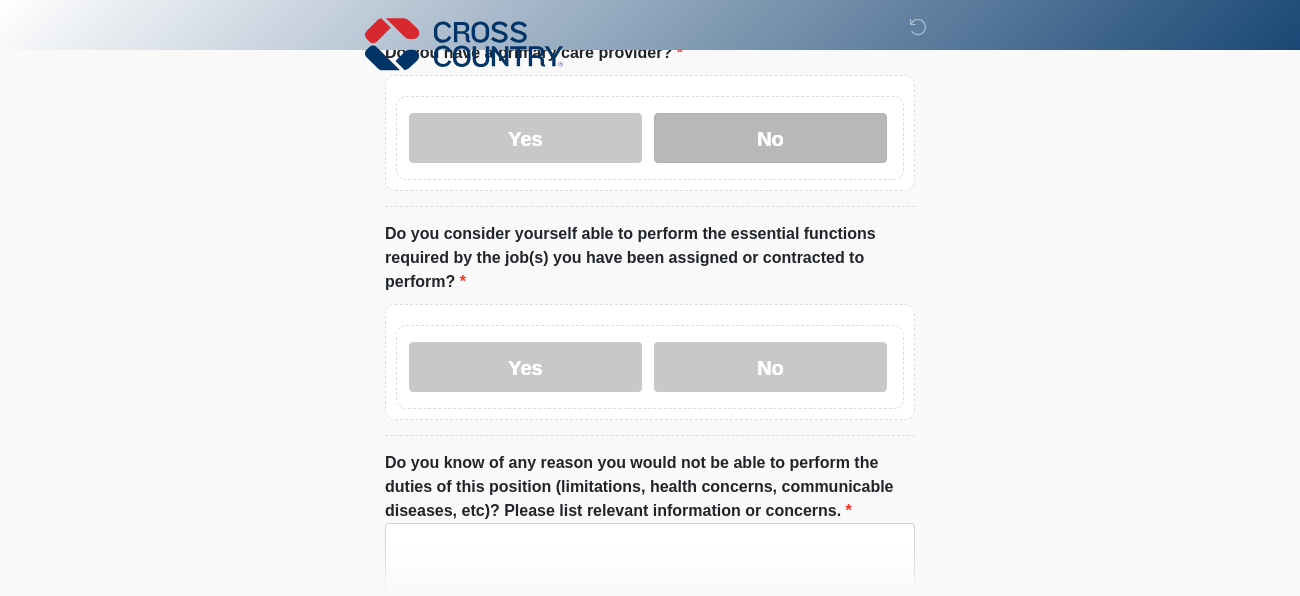 scroll, scrollTop: 948, scrollLeft: 0, axis: vertical 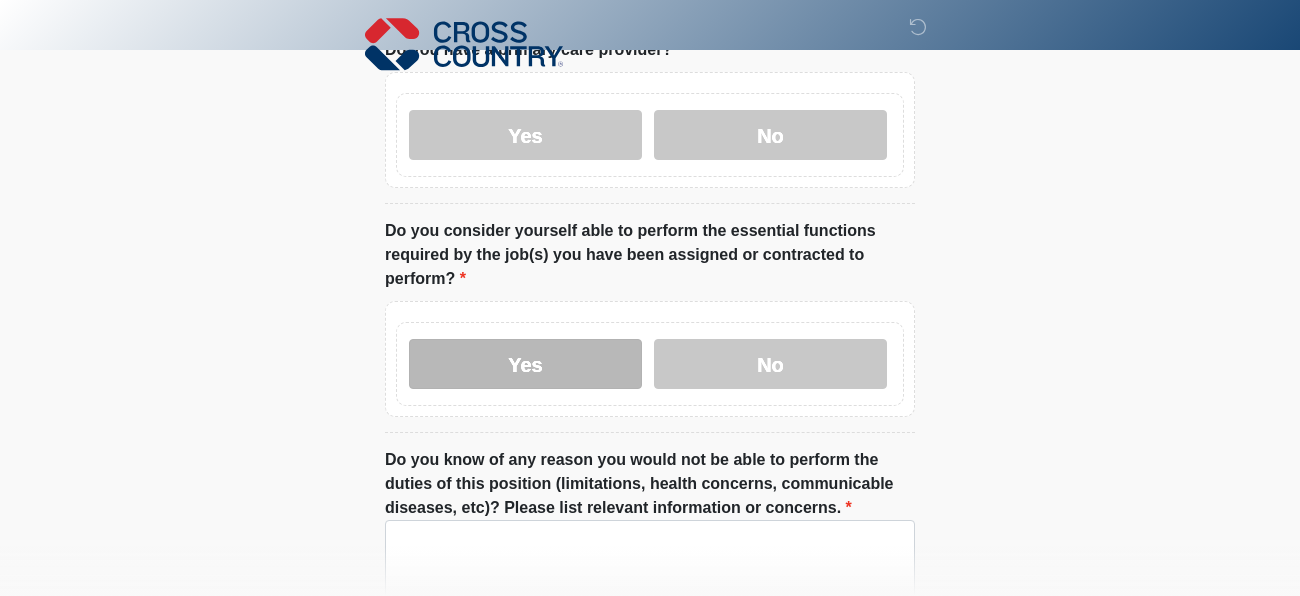 click on "Yes" at bounding box center (525, 364) 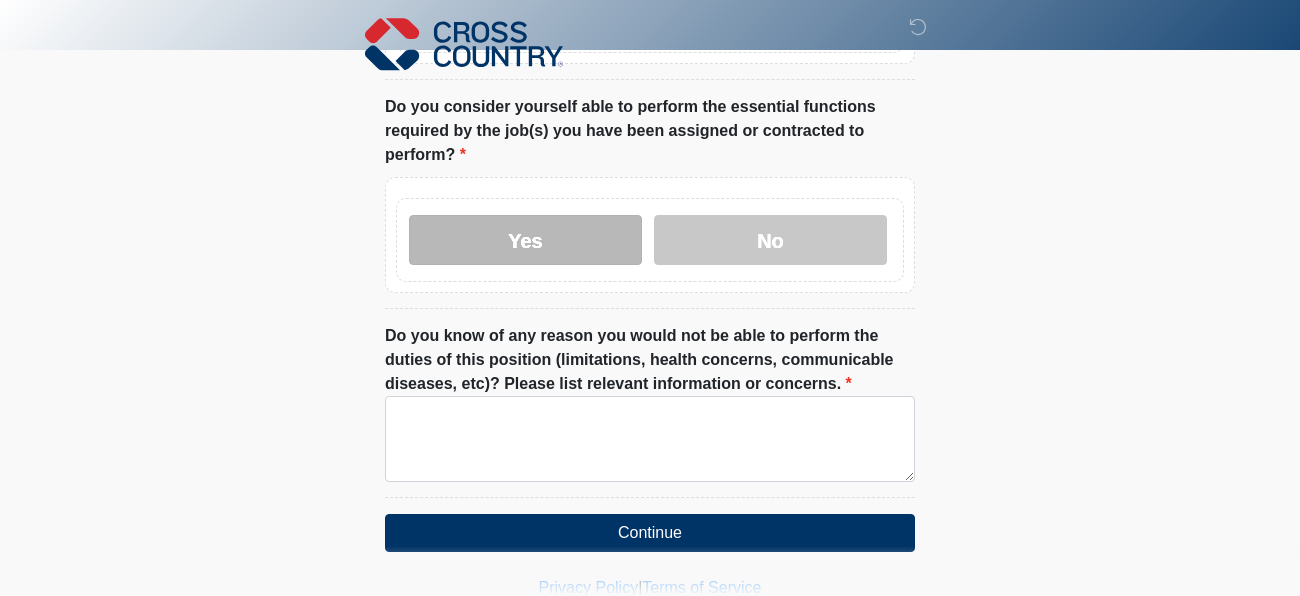 scroll, scrollTop: 1080, scrollLeft: 0, axis: vertical 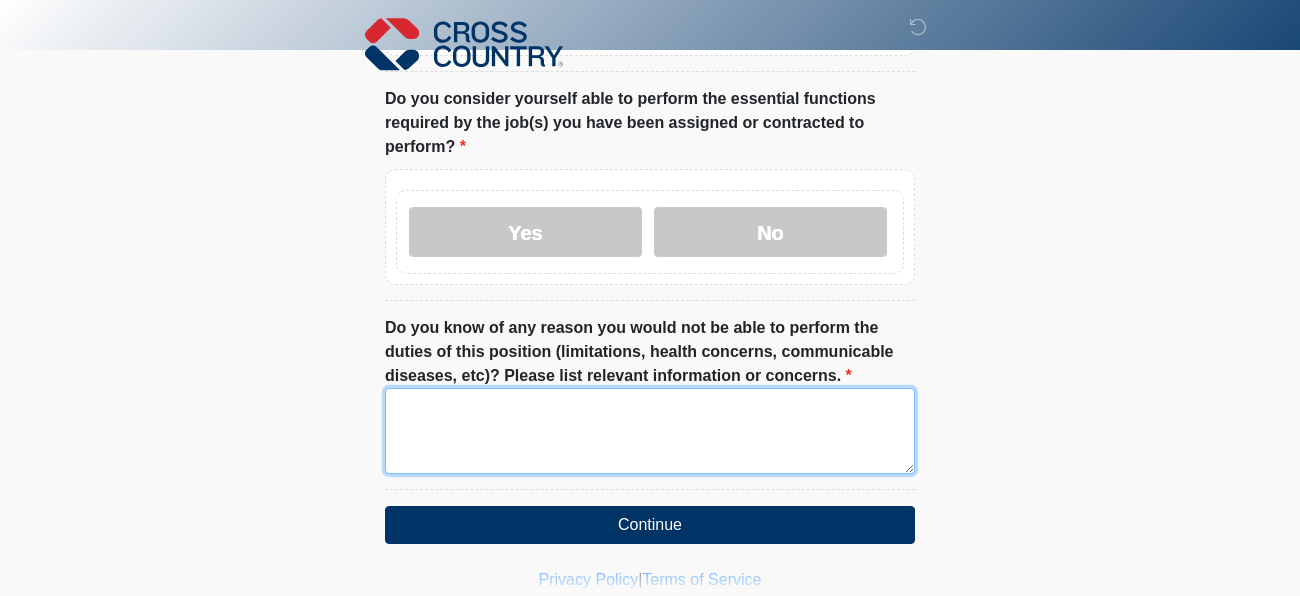 click on "Do you know of any reason you would not be able to perform the duties of this position (limitations, health concerns, communicable diseases, etc)?  Please list relevant information or concerns." at bounding box center [650, 431] 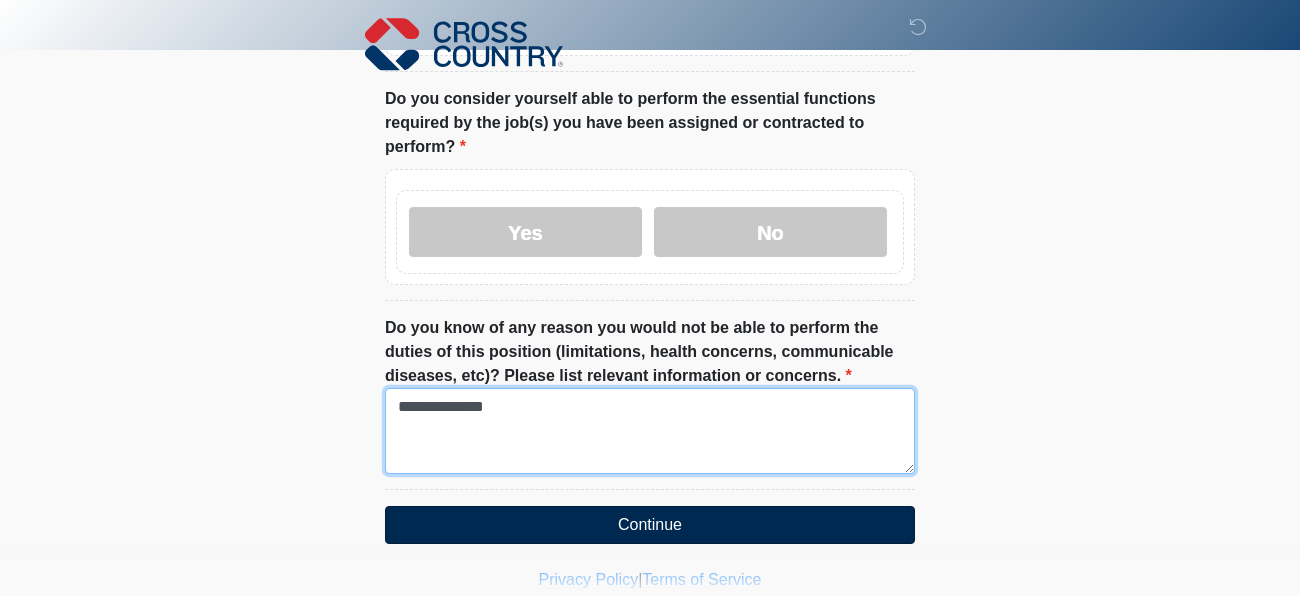 type on "**********" 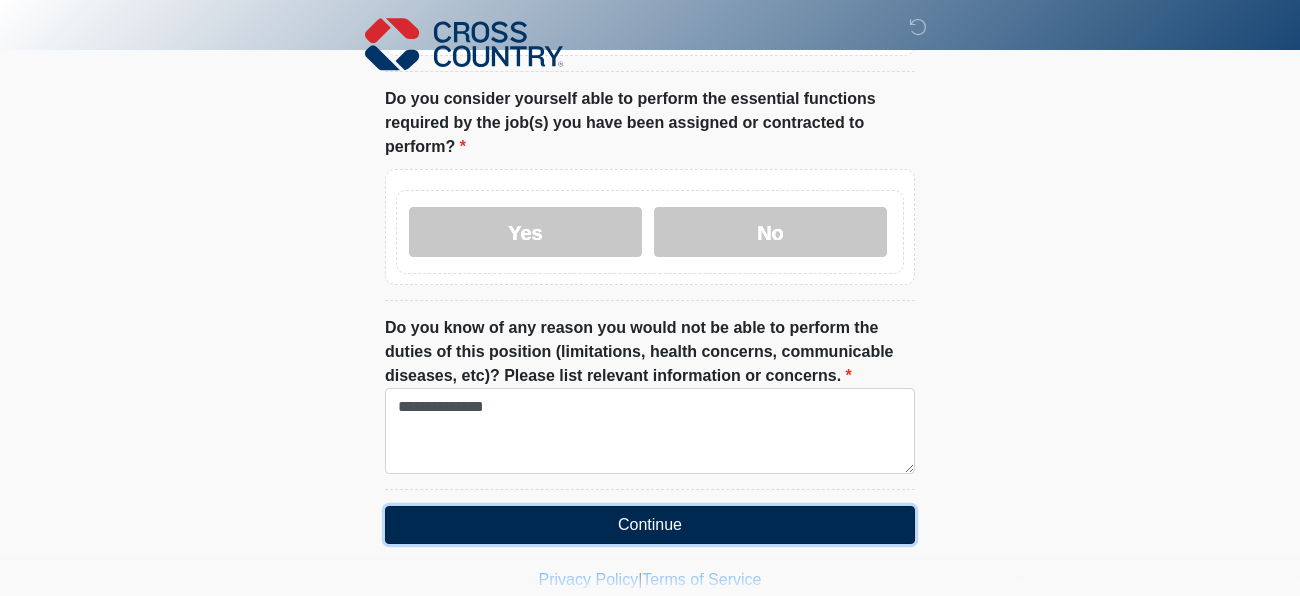 click on "Continue" at bounding box center (650, 525) 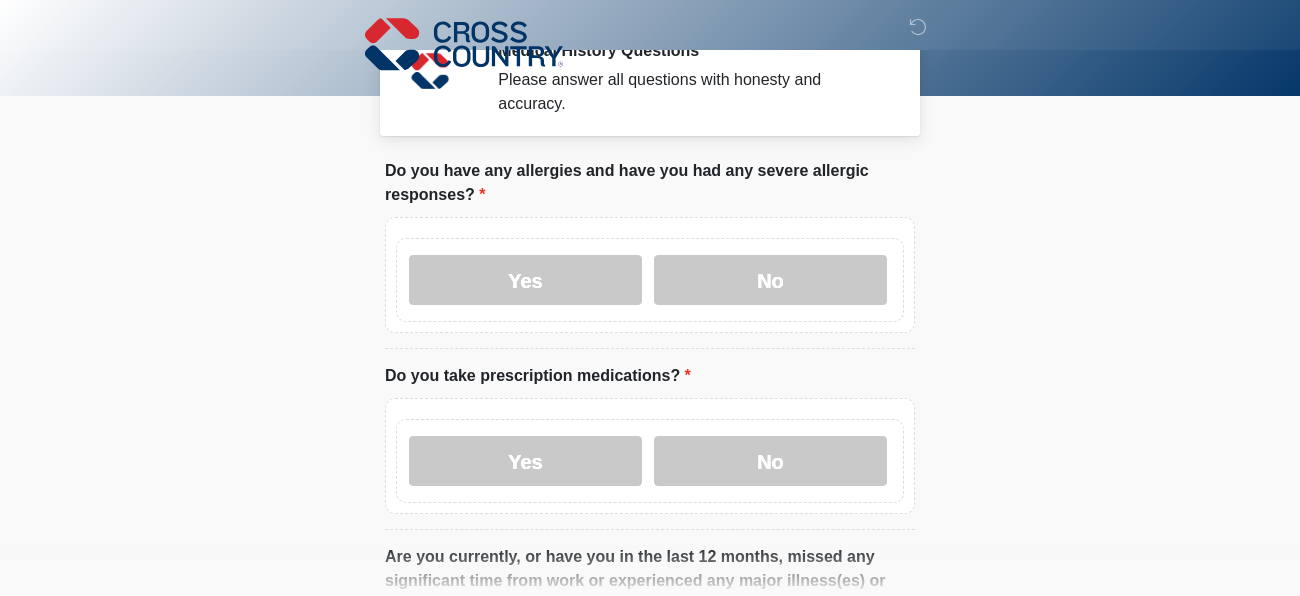 scroll, scrollTop: 0, scrollLeft: 0, axis: both 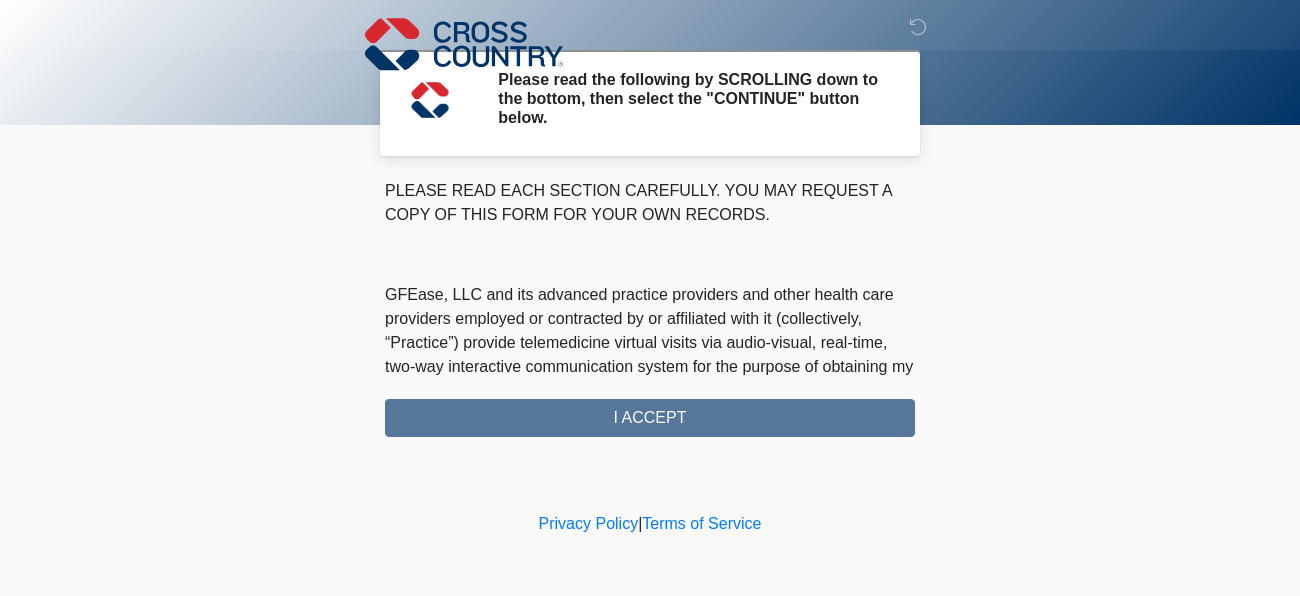 click on "PLEASE READ EACH SECTION CAREFULLY. YOU MAY REQUEST A COPY OF THIS FORM FOR YOUR OWN RECORDS. GFEase, LLC and its advanced practice providers and other health care providers employed or contracted by or affiliated with it (collectively, “Practice”) provide telemedicine virtual visits via audio-visual, real-time, two-way interactive communication system for the purpose of obtaining my health history (“Telemedicine Services”). I understand that Telemedicine Services include interactive audio, video or other electronic media and that there are both risks and benefits to being treated via telemedicine. Providers (i) may be in a location other than where I am located, (ii) will examine me face-to-face via a remote presence but will not perform a “hands-on” physical examination, and (iii) must rely on information provided by me.
I ACCEPT" at bounding box center [650, 308] 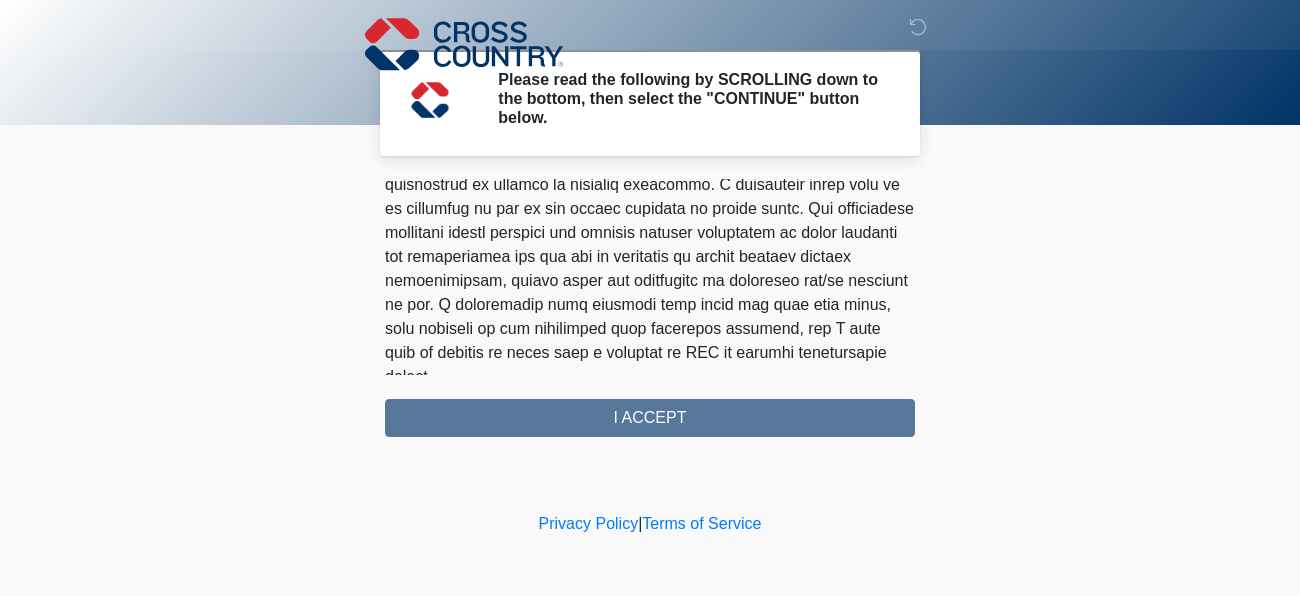 scroll, scrollTop: 1356, scrollLeft: 0, axis: vertical 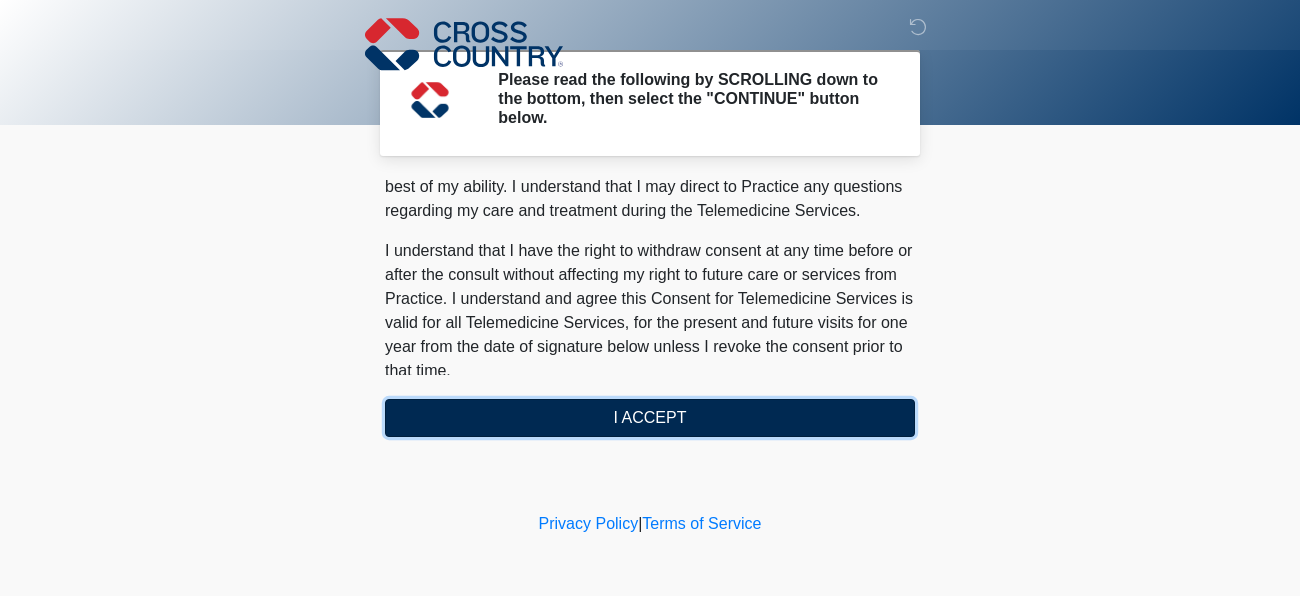 click on "I ACCEPT" at bounding box center [650, 418] 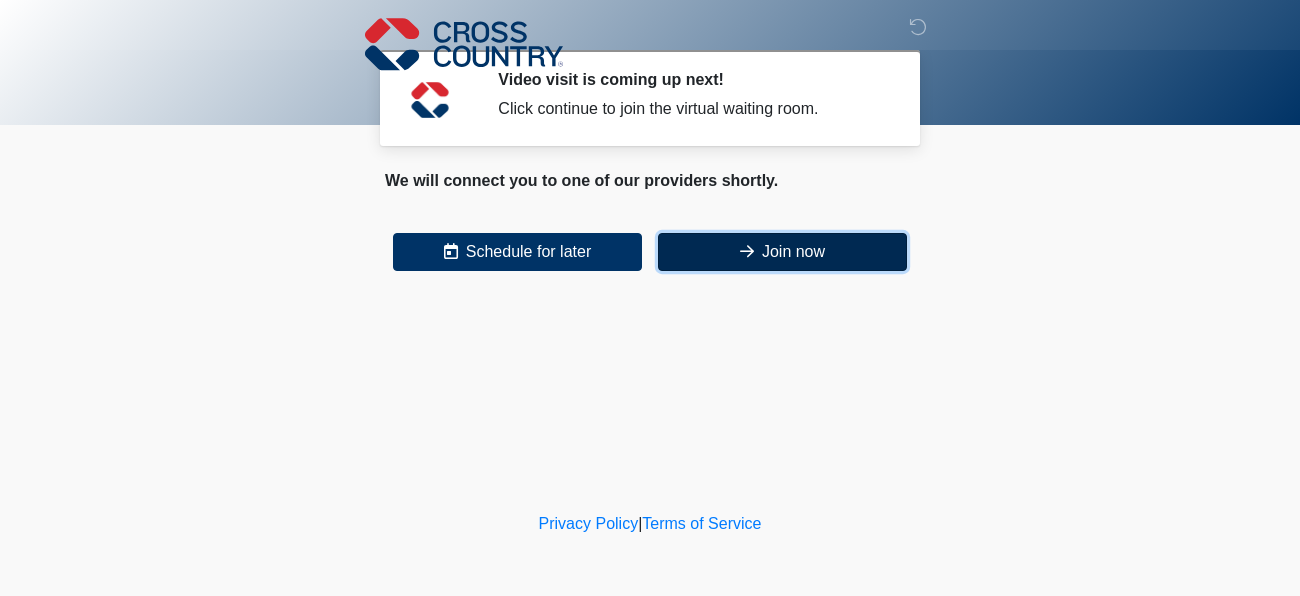 click at bounding box center [747, 251] 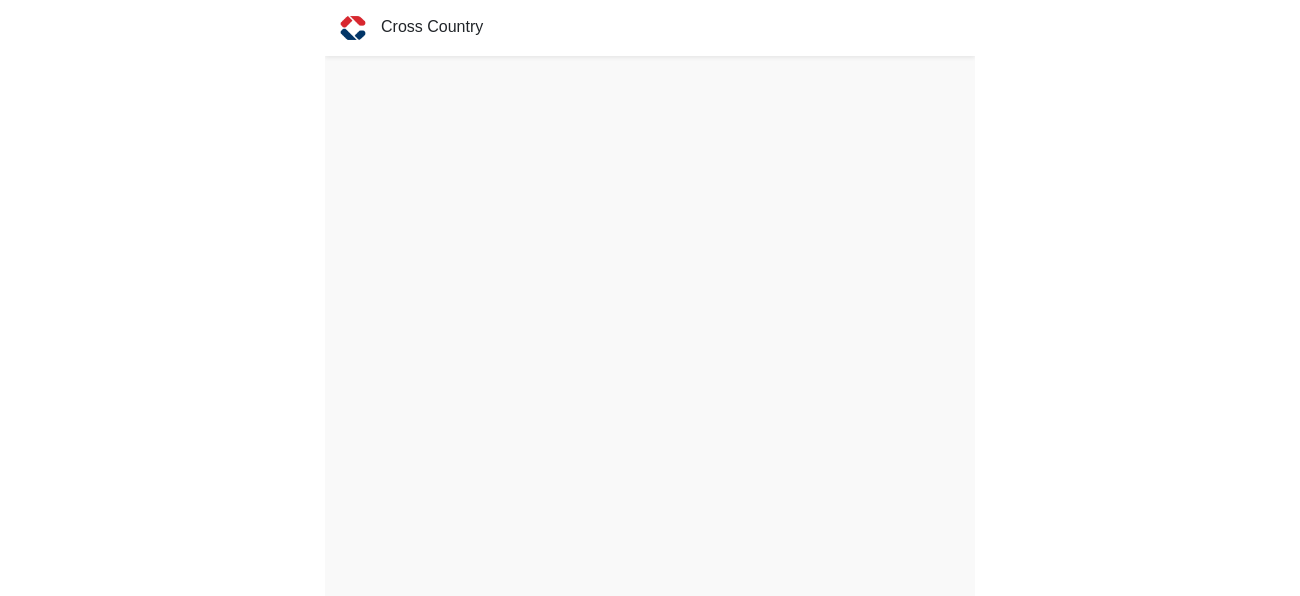 scroll, scrollTop: 7, scrollLeft: 0, axis: vertical 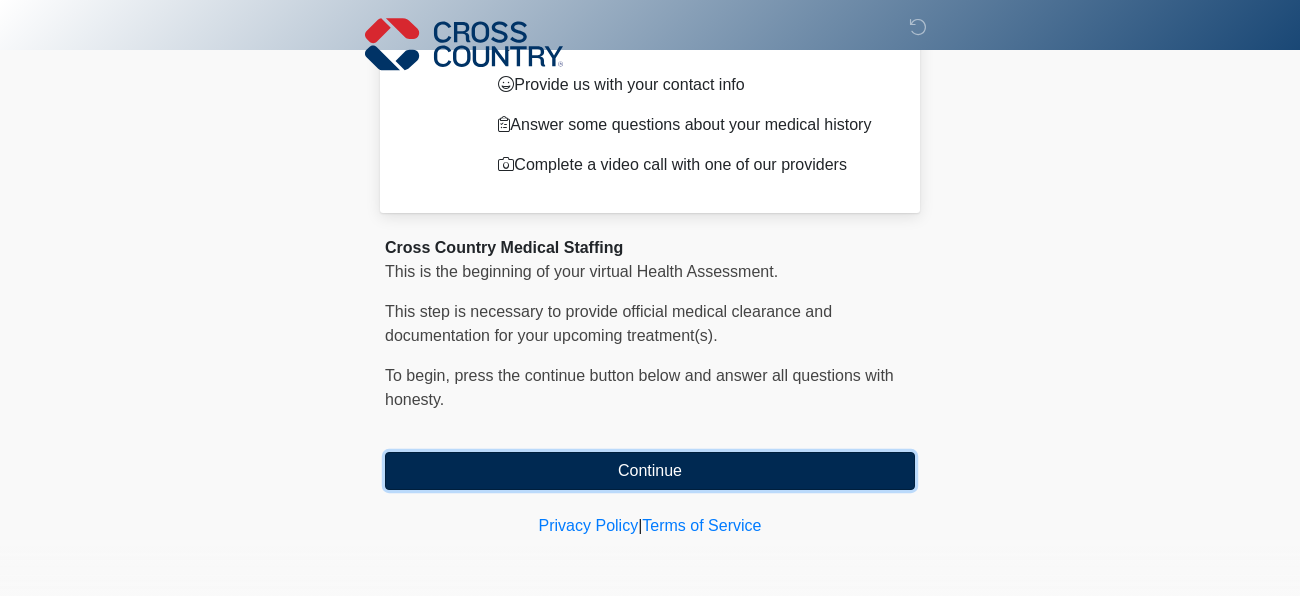 click on "Continue" at bounding box center (650, 471) 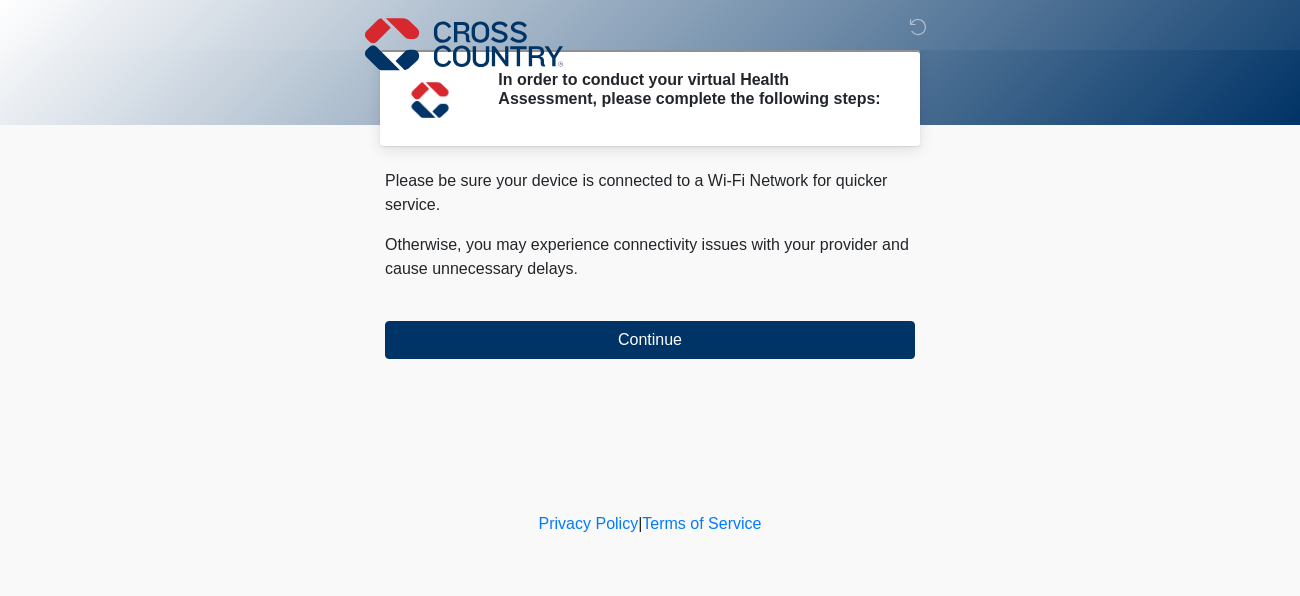 scroll, scrollTop: 0, scrollLeft: 0, axis: both 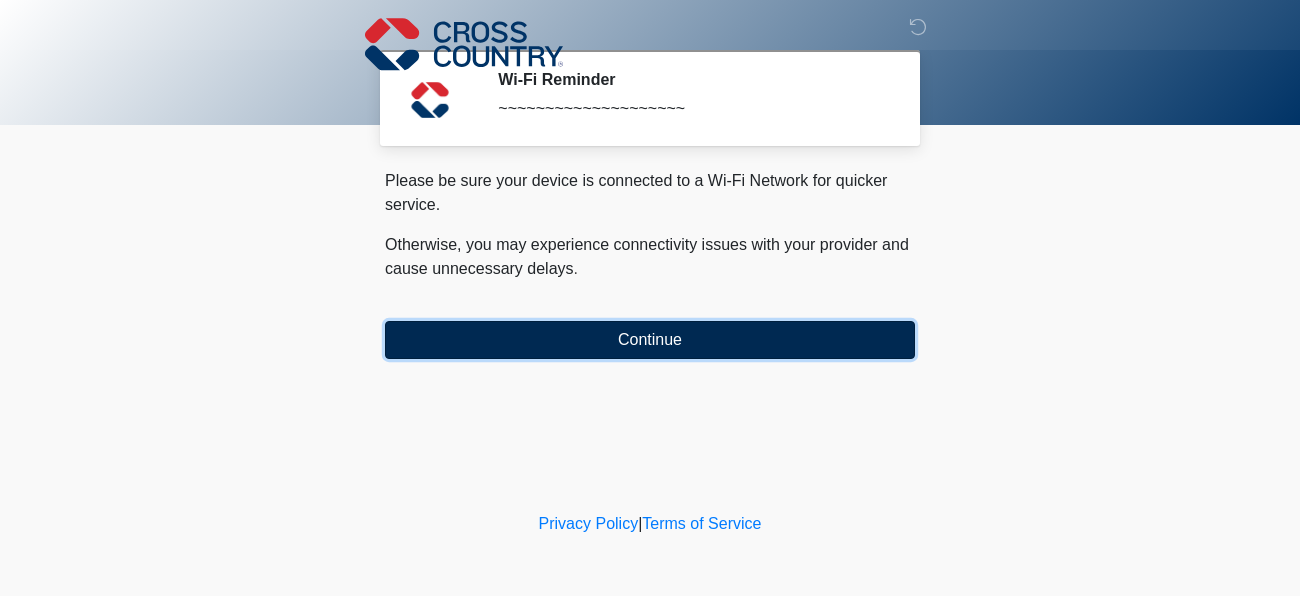 click on "Continue" at bounding box center (650, 340) 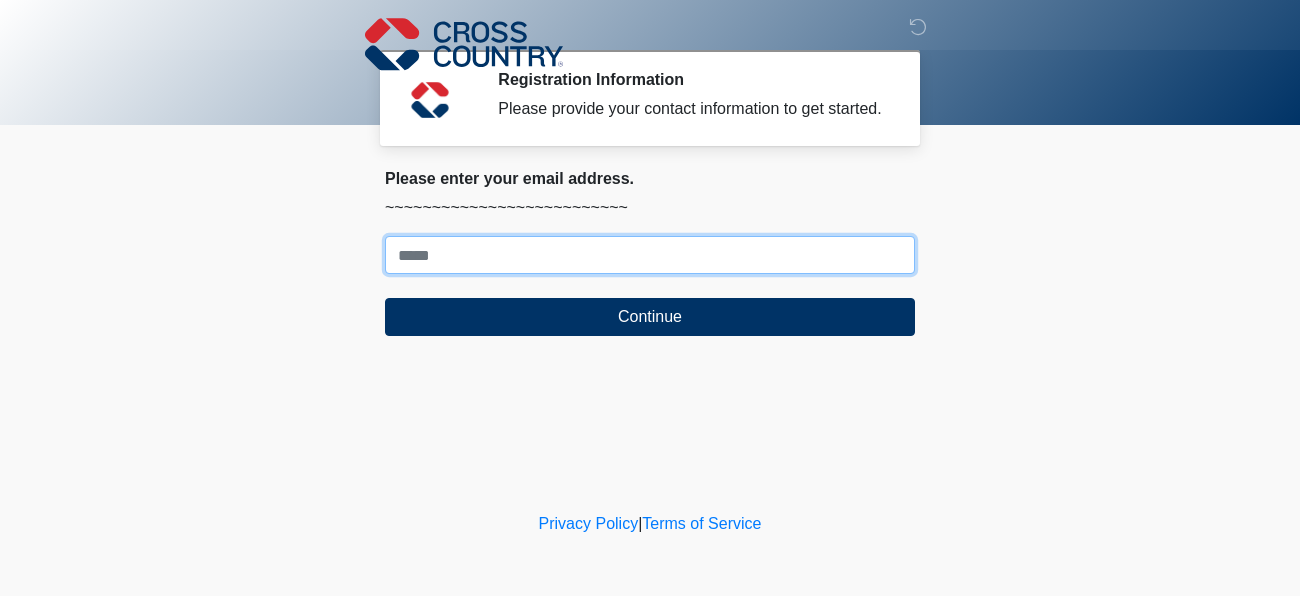 click on "Where should we email your response?" at bounding box center (650, 255) 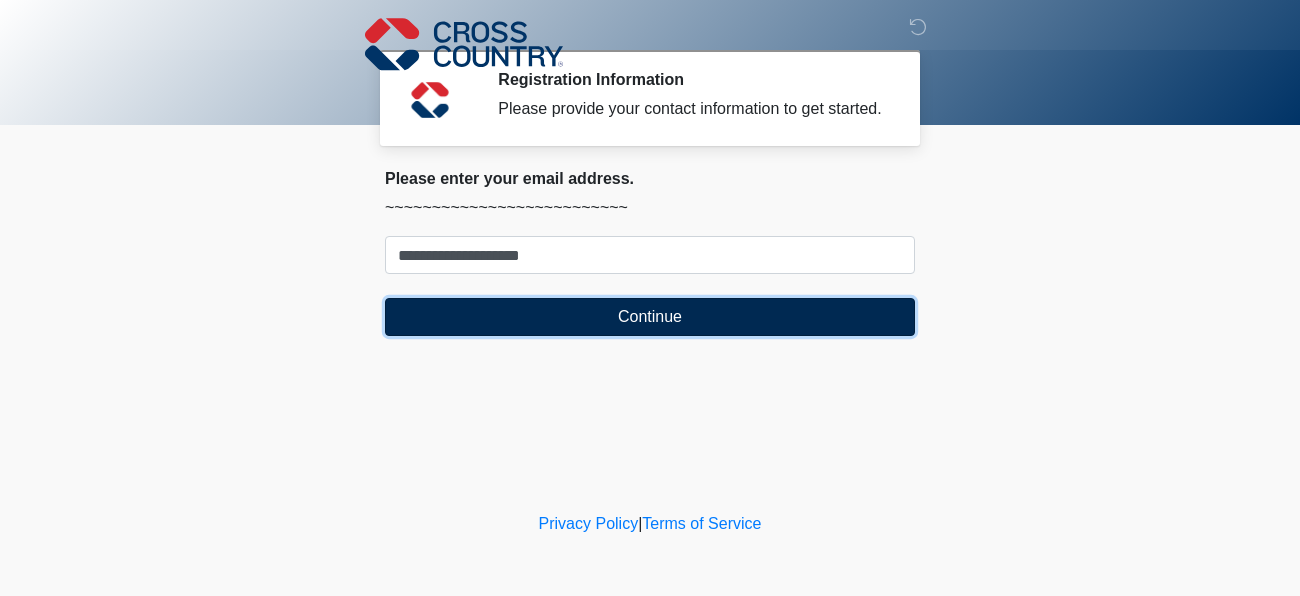 click on "Continue" at bounding box center (650, 317) 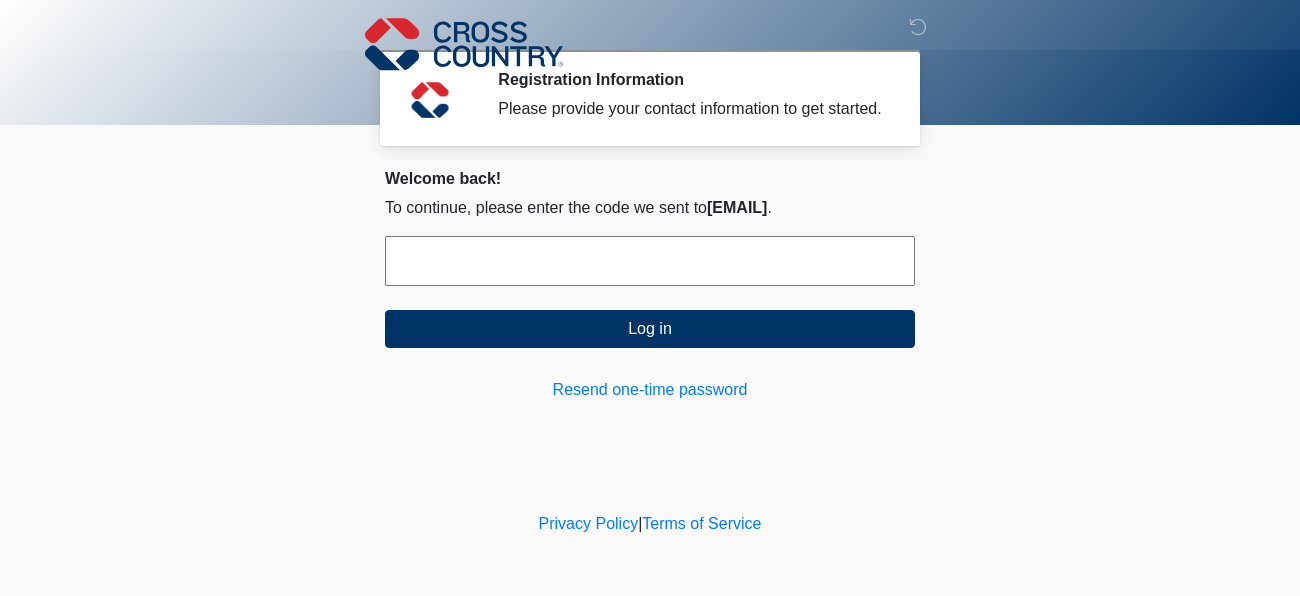 click at bounding box center [650, 261] 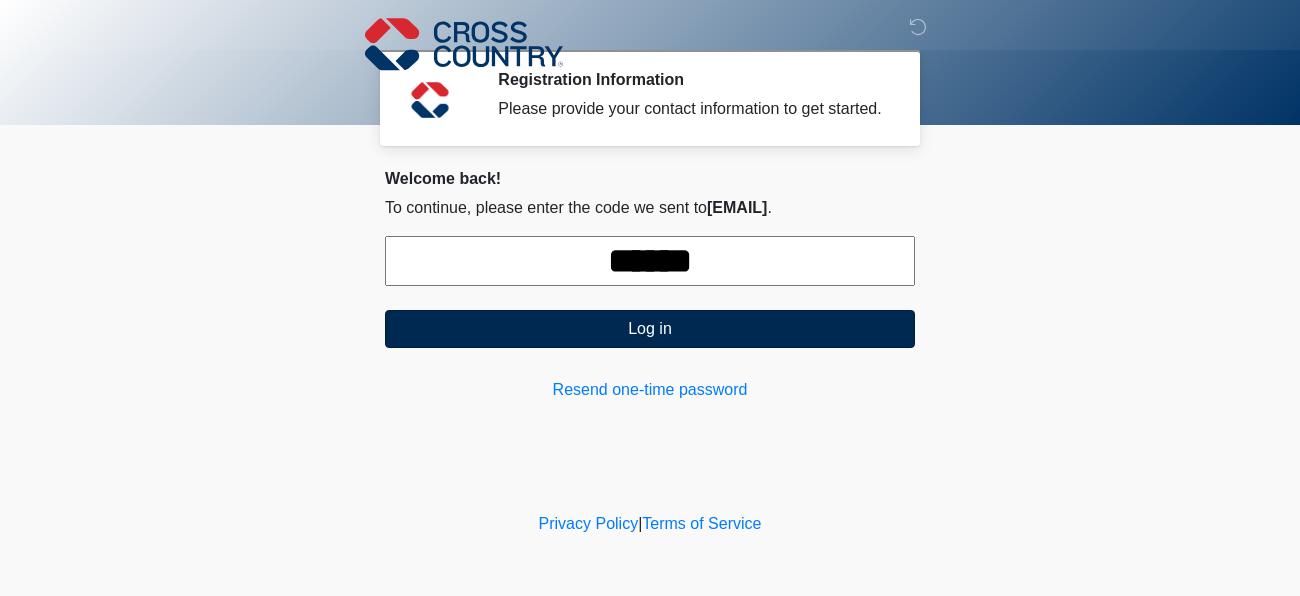 type on "******" 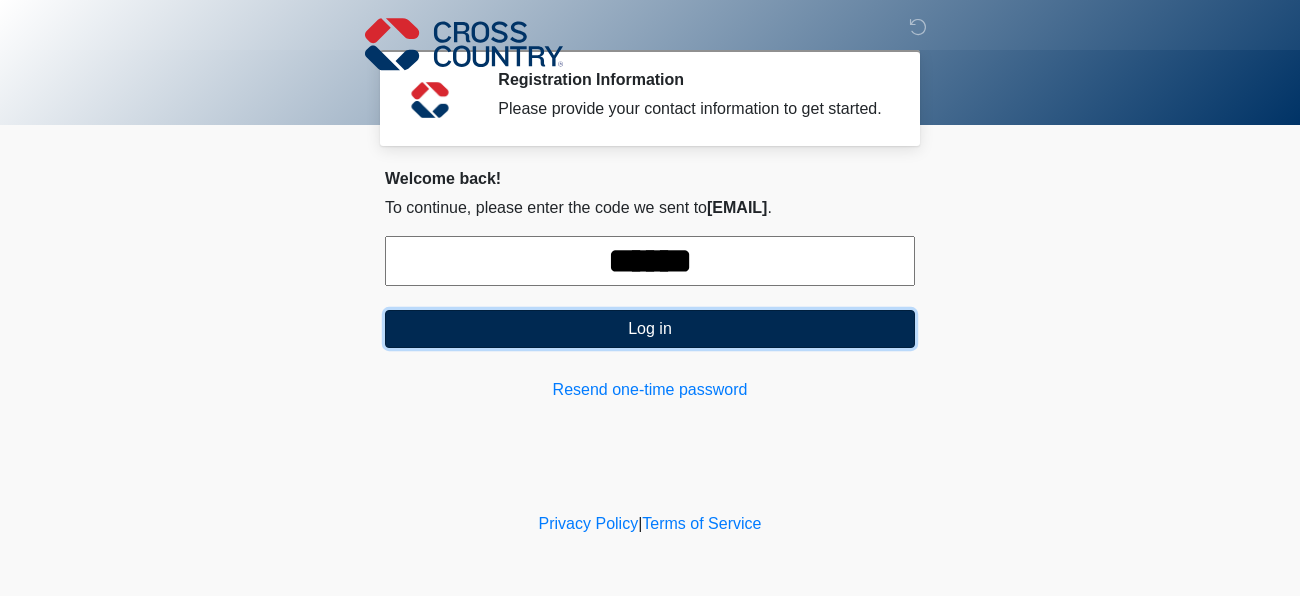 click on "Log in" at bounding box center [650, 329] 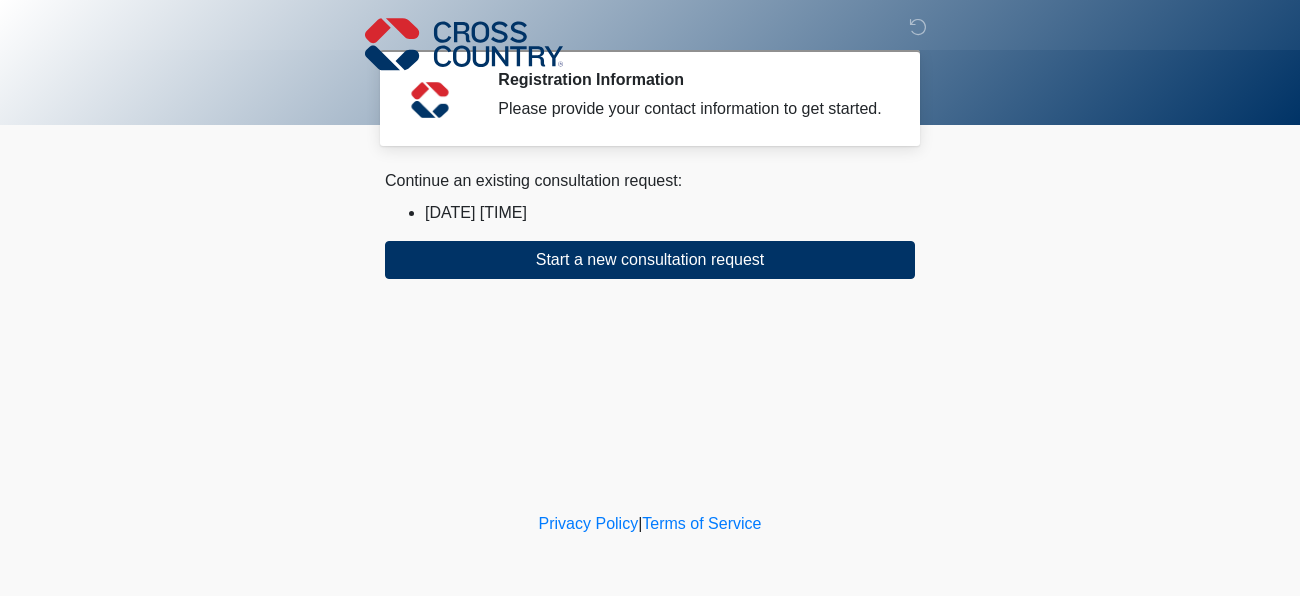 click on "Continue an existing consultation request:" at bounding box center (650, 181) 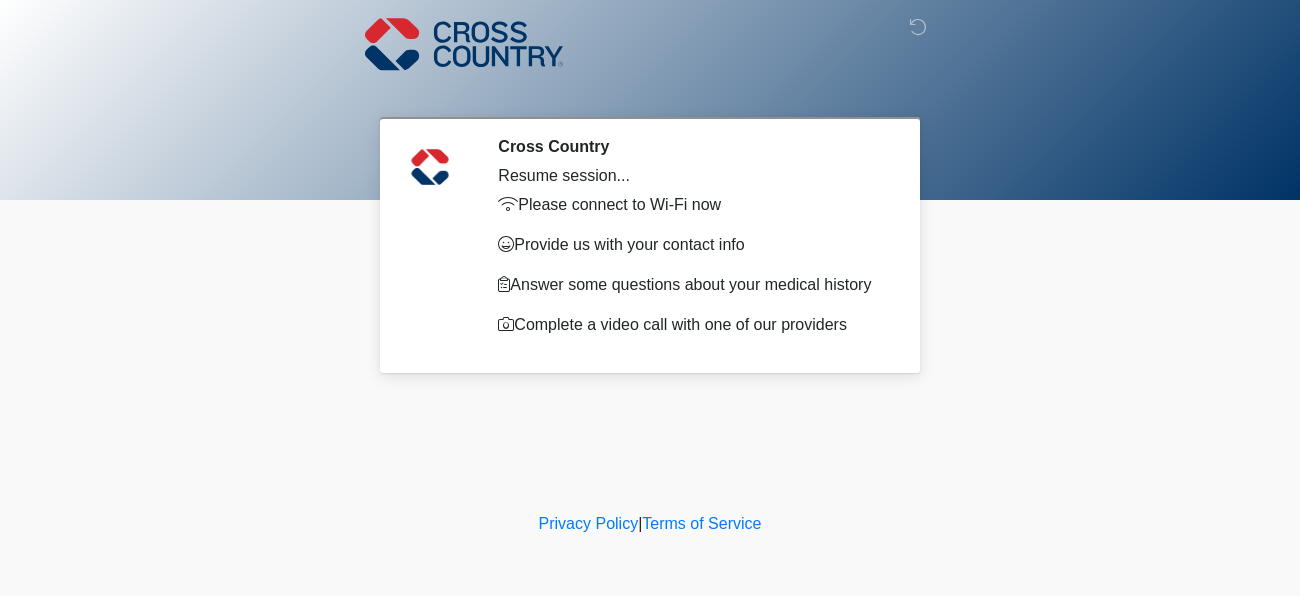 scroll, scrollTop: 0, scrollLeft: 0, axis: both 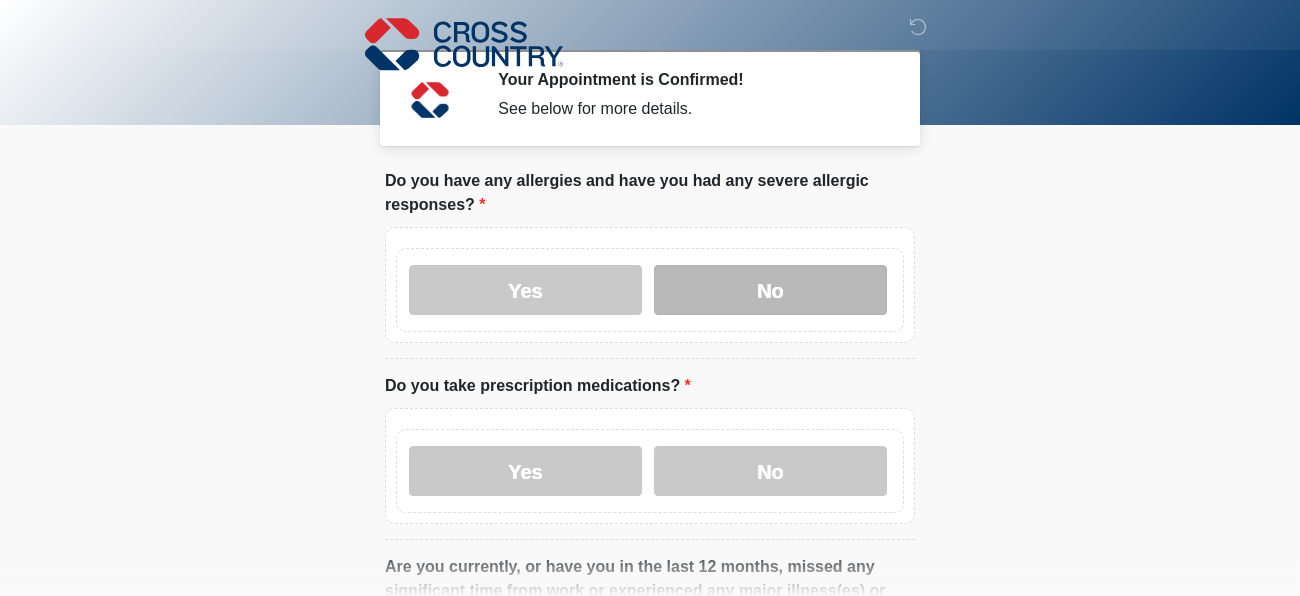 click on "No" at bounding box center [770, 290] 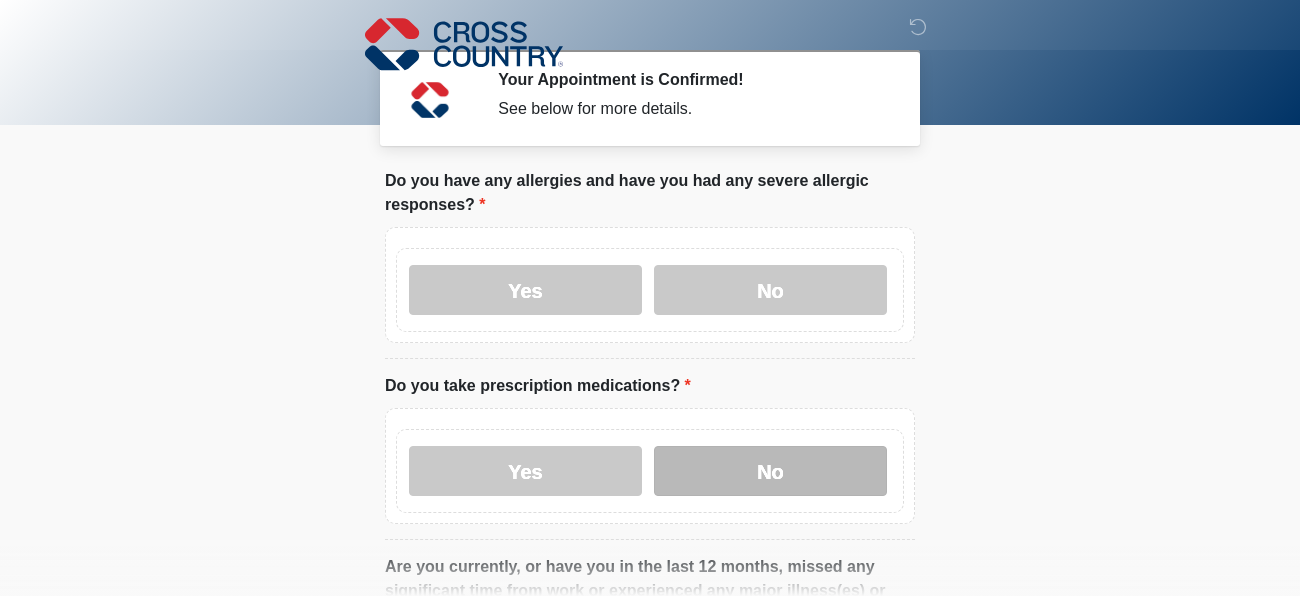 click on "No" at bounding box center (770, 471) 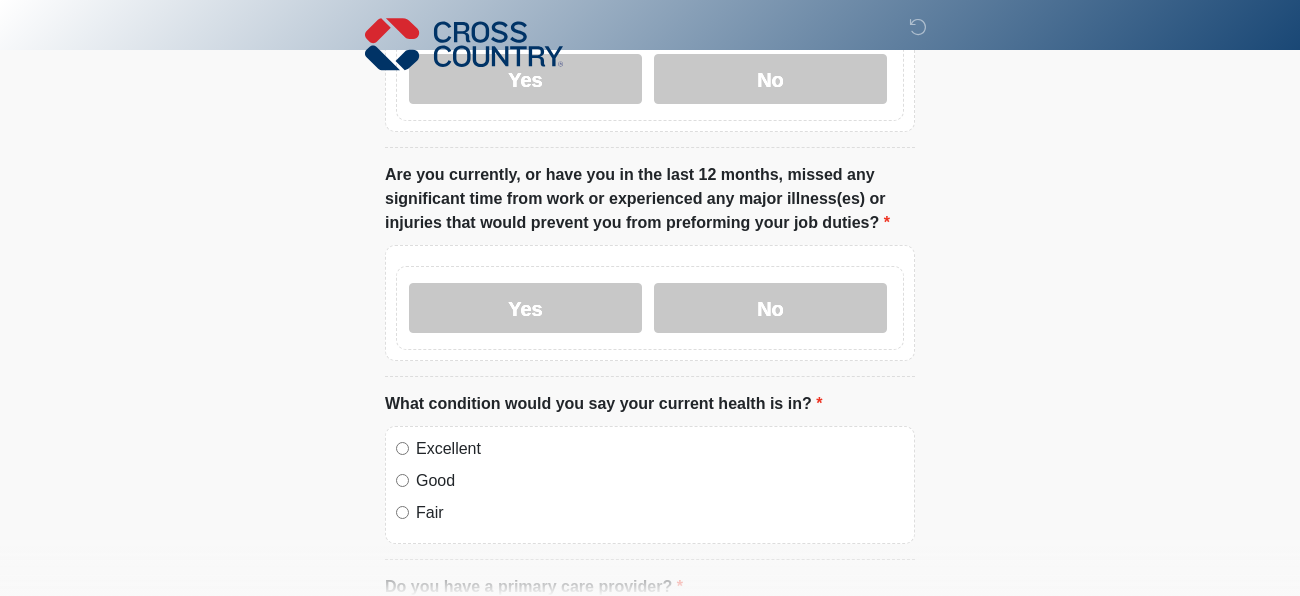 scroll, scrollTop: 393, scrollLeft: 0, axis: vertical 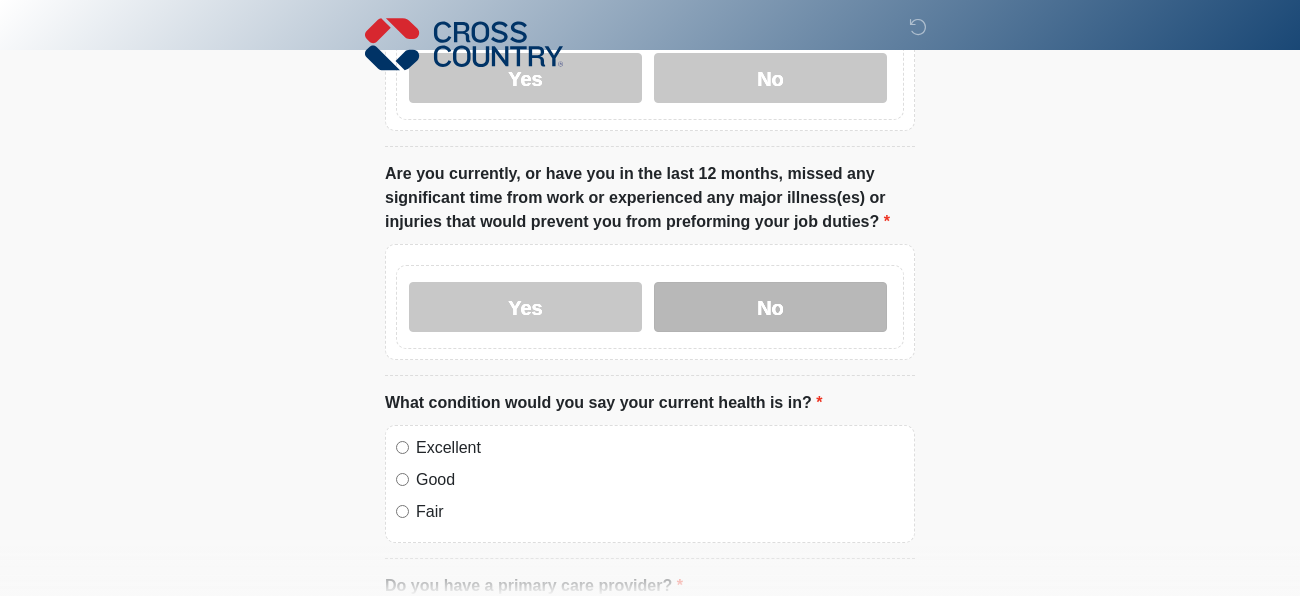 click on "No" at bounding box center (770, 307) 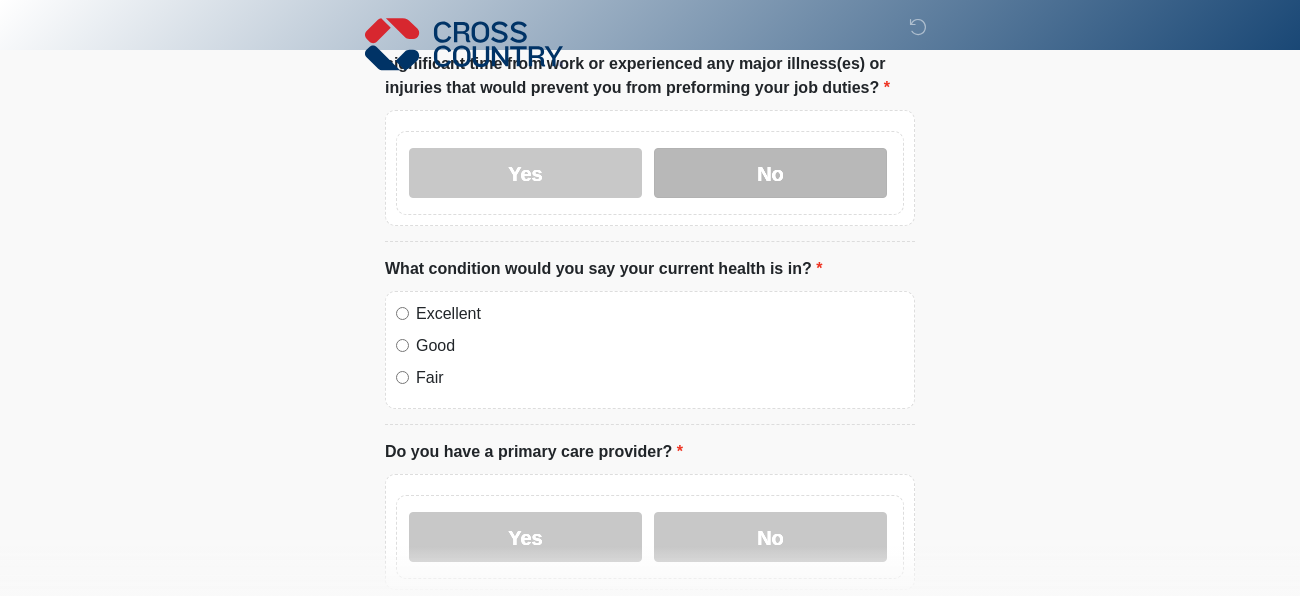 scroll, scrollTop: 528, scrollLeft: 0, axis: vertical 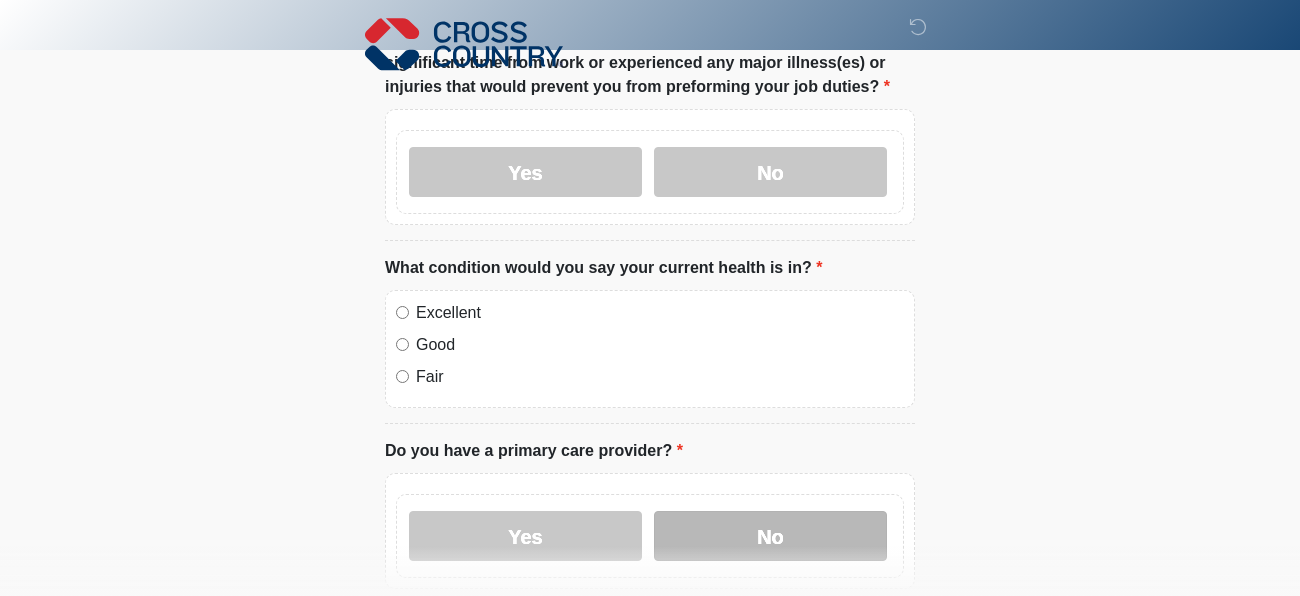 click on "No" at bounding box center (770, 536) 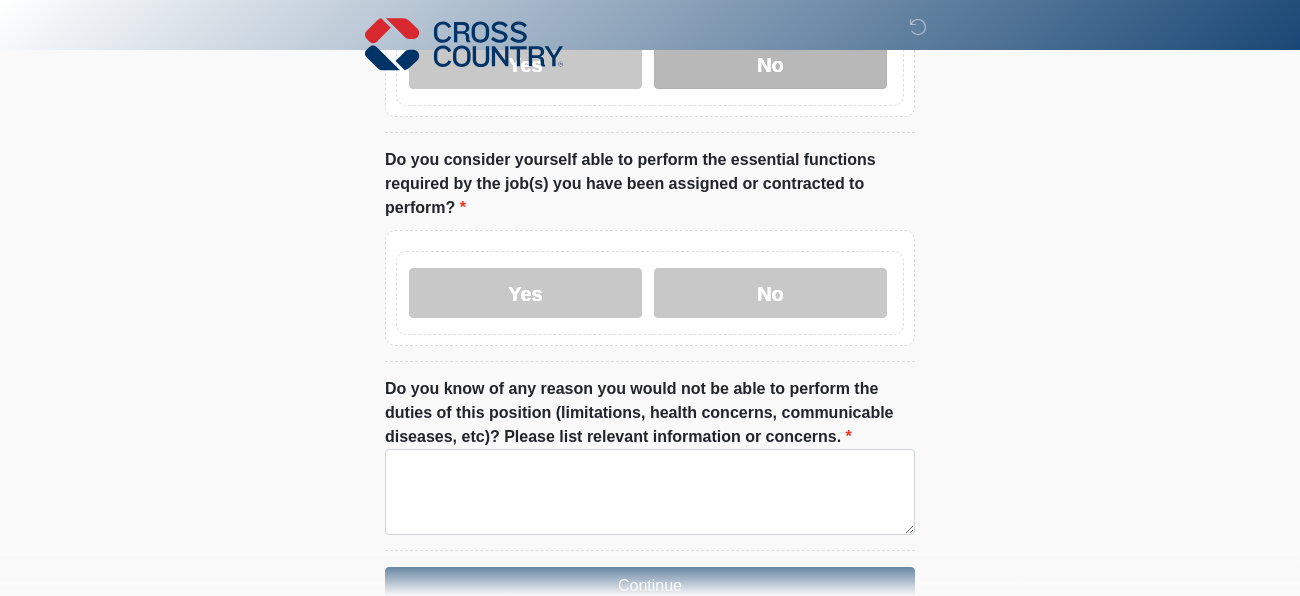 scroll, scrollTop: 1002, scrollLeft: 0, axis: vertical 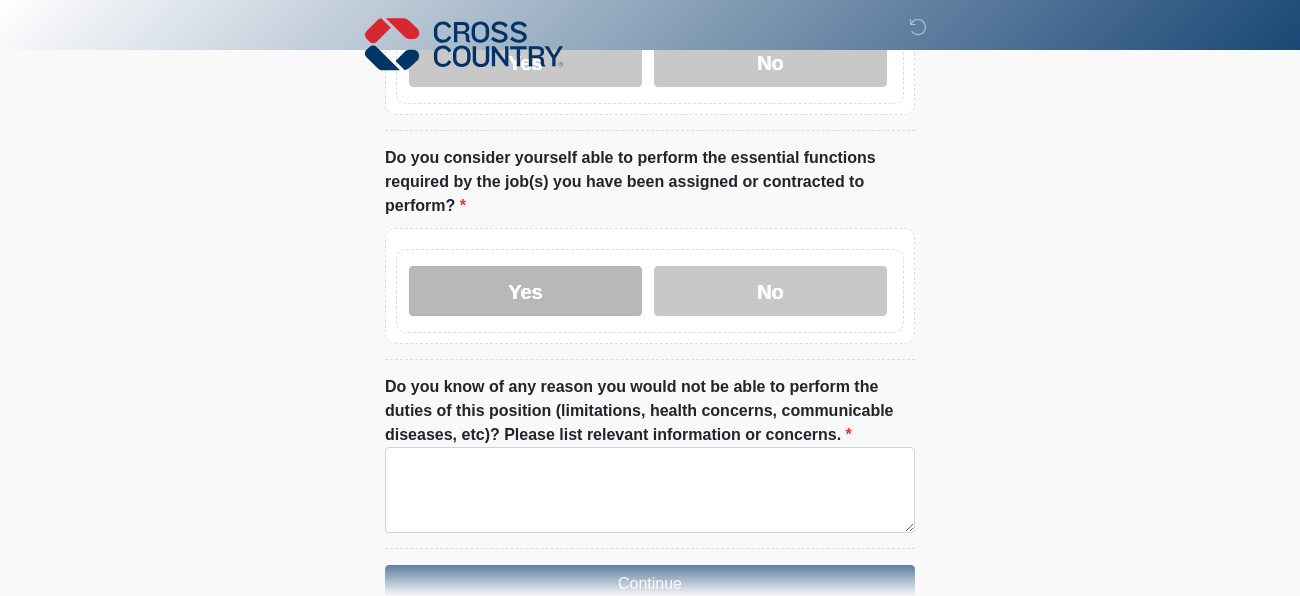 click on "Yes" at bounding box center [525, 291] 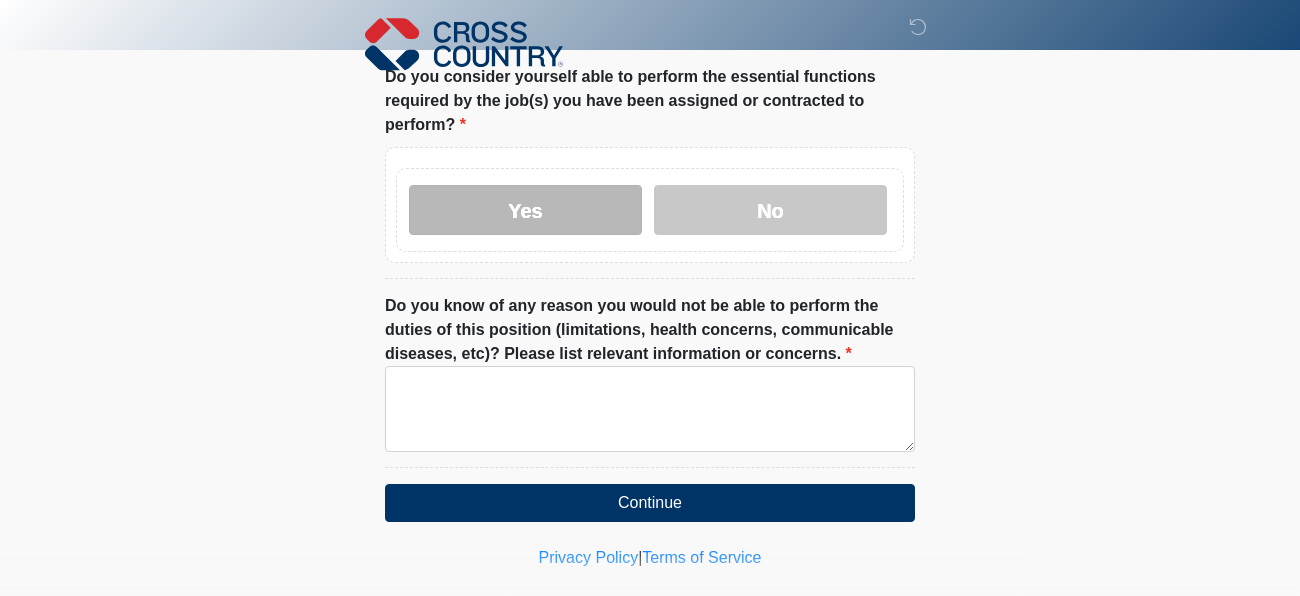 scroll, scrollTop: 1090, scrollLeft: 0, axis: vertical 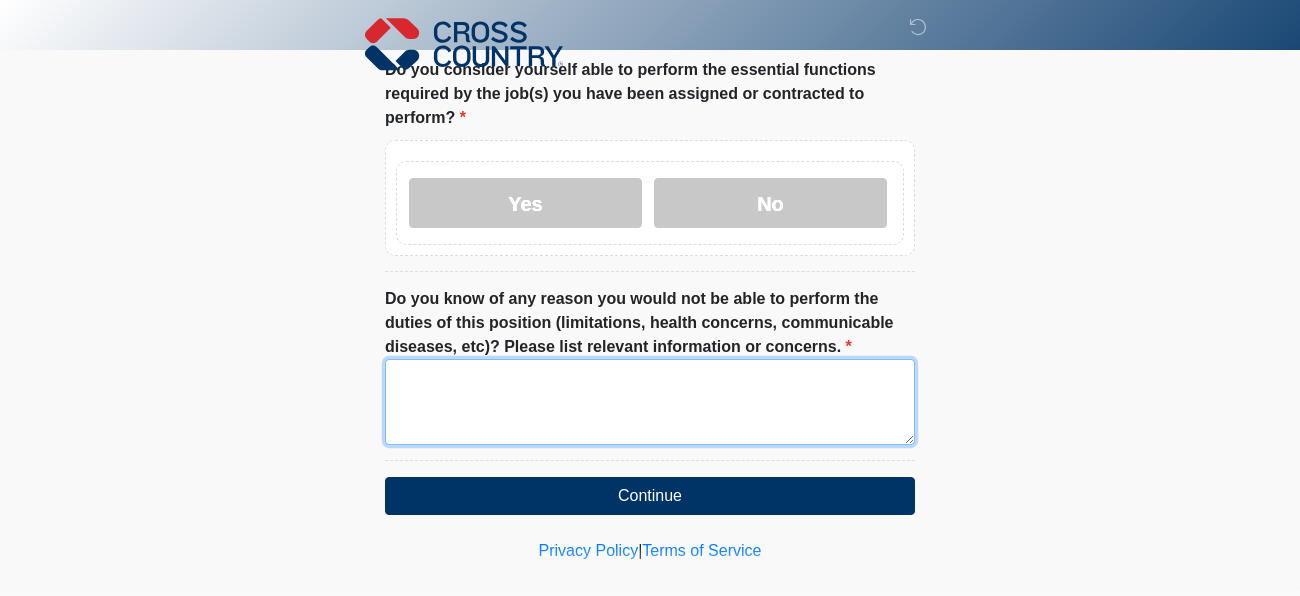 click on "Do you know of any reason you would not be able to perform the duties of this position (limitations, health concerns, communicable diseases, etc)?  Please list relevant information or concerns." at bounding box center (650, 402) 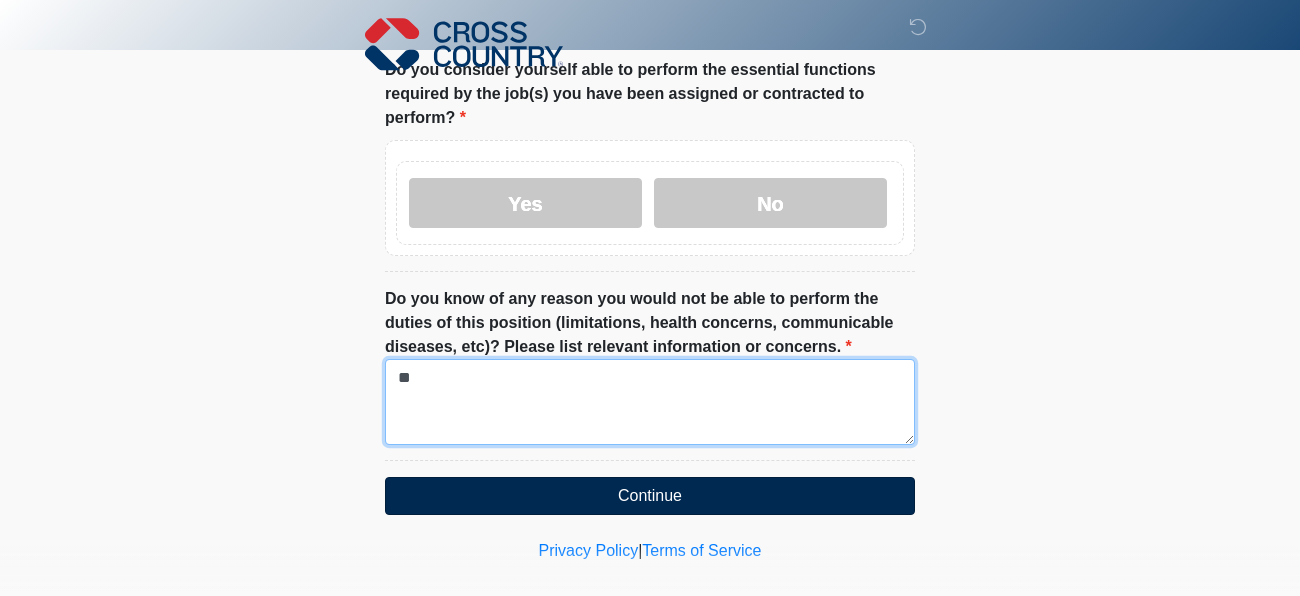 type on "**" 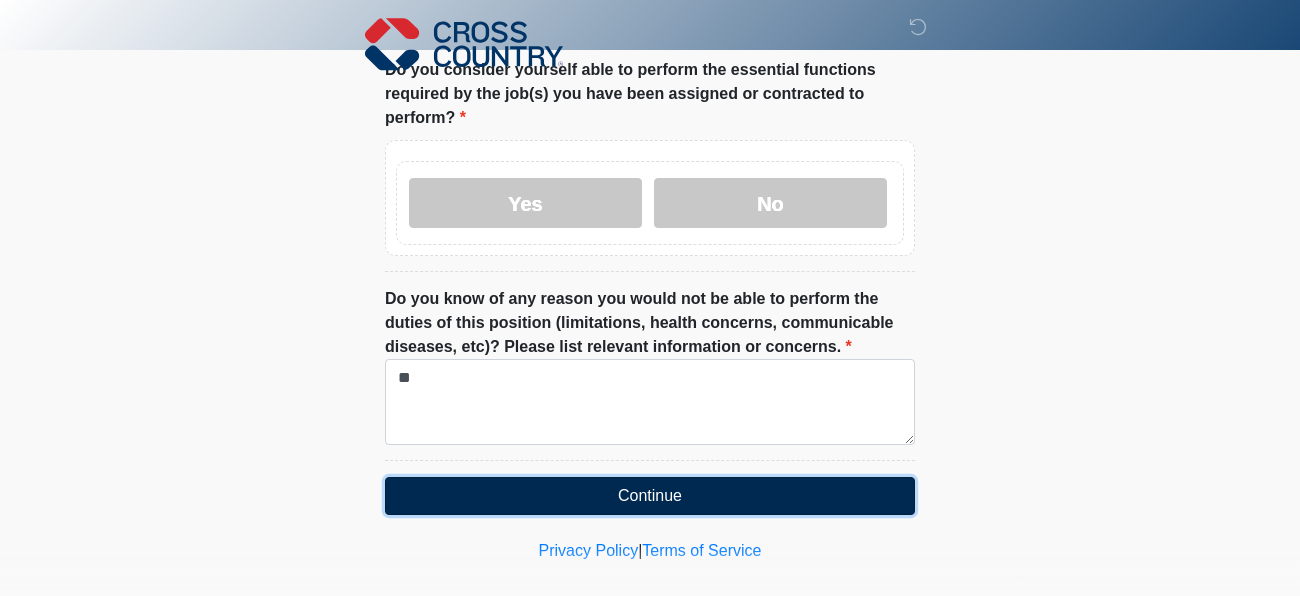 click on "Continue" at bounding box center (650, 496) 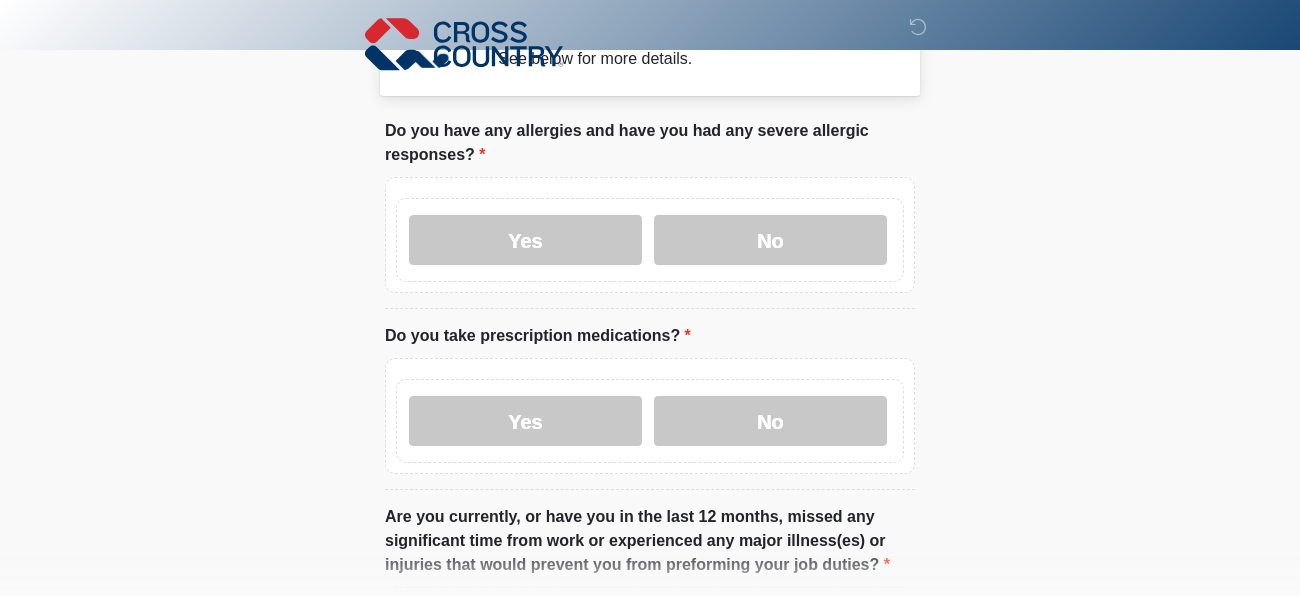 scroll, scrollTop: 0, scrollLeft: 0, axis: both 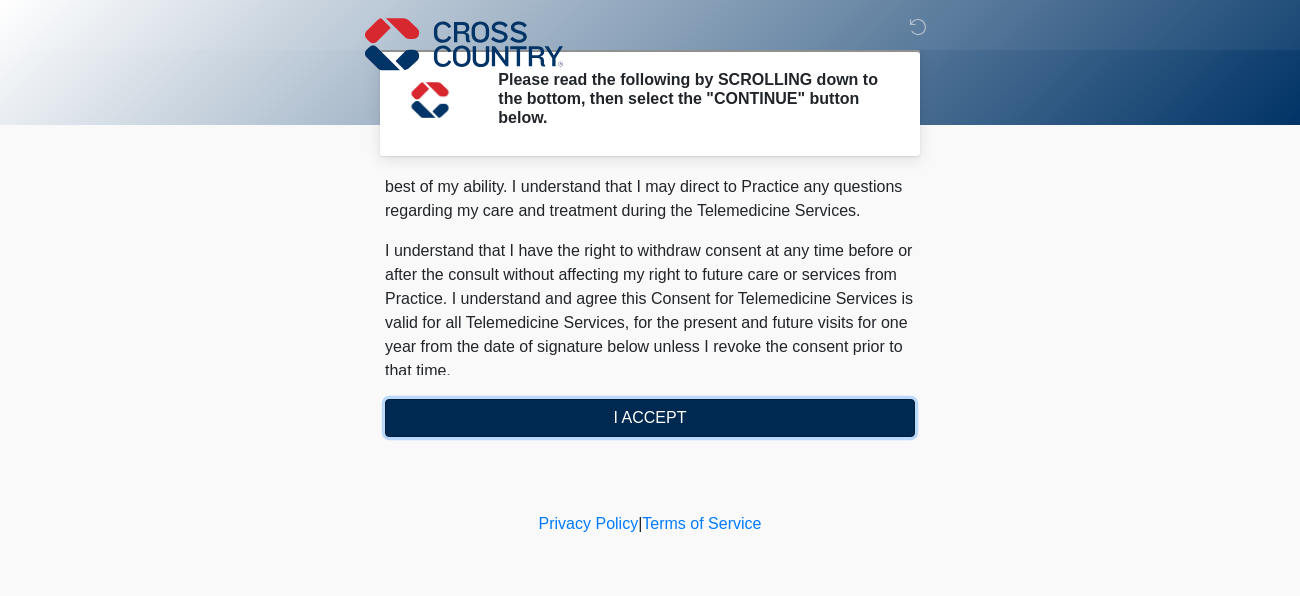 click on "I ACCEPT" at bounding box center [650, 418] 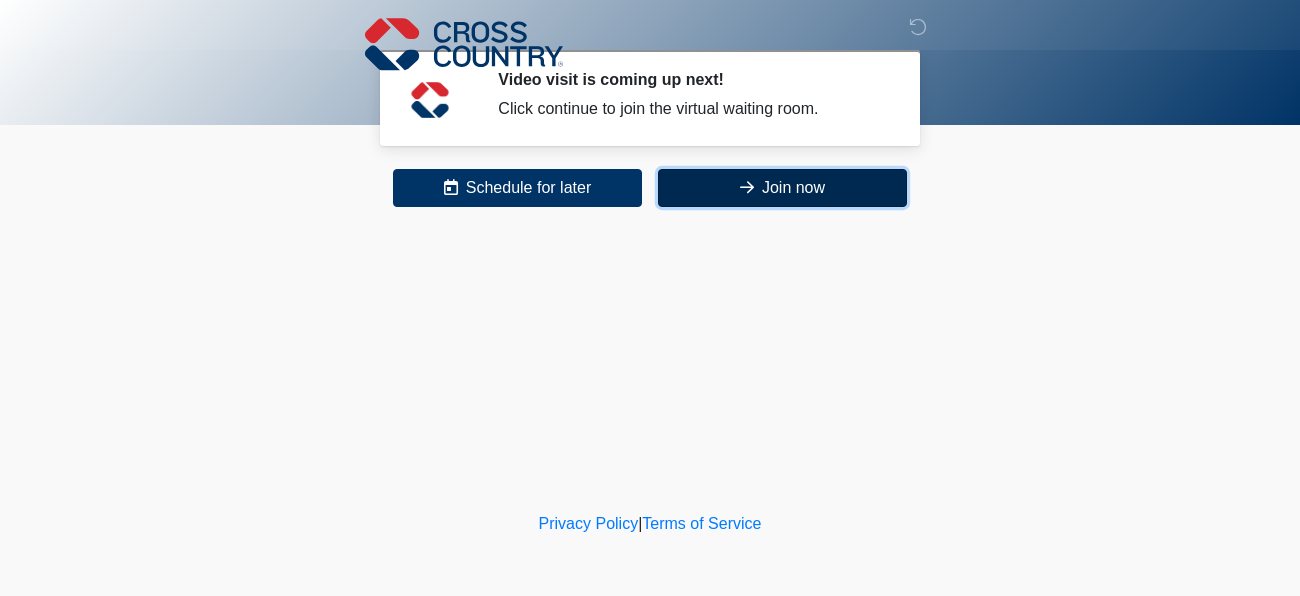 click on "Join now" at bounding box center [782, 188] 